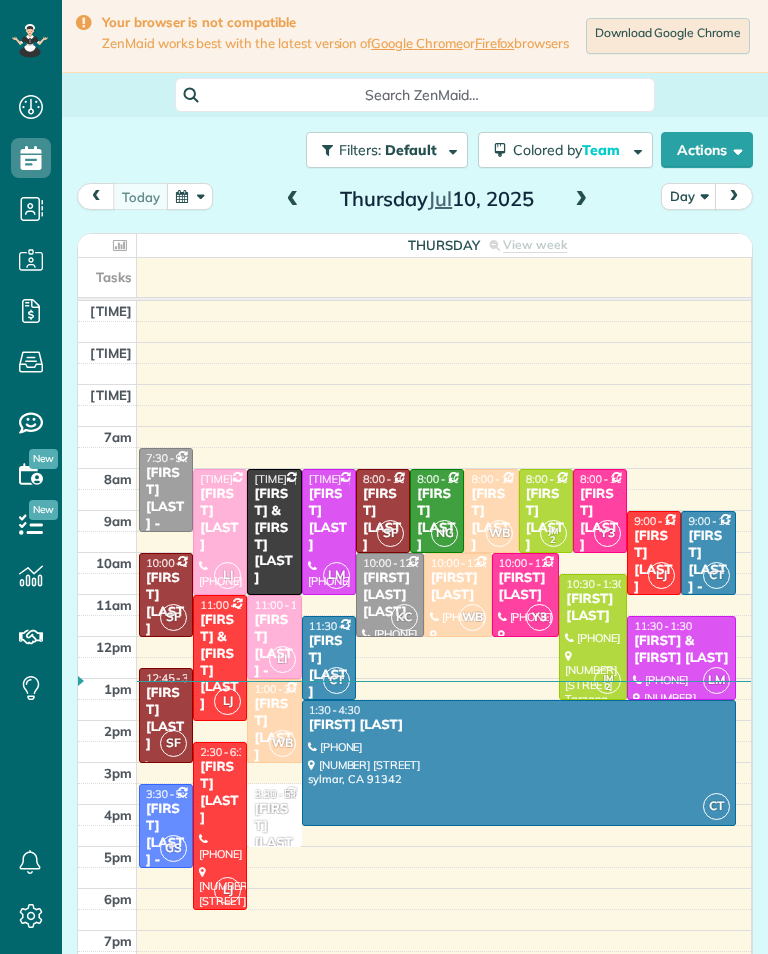 scroll, scrollTop: 0, scrollLeft: 0, axis: both 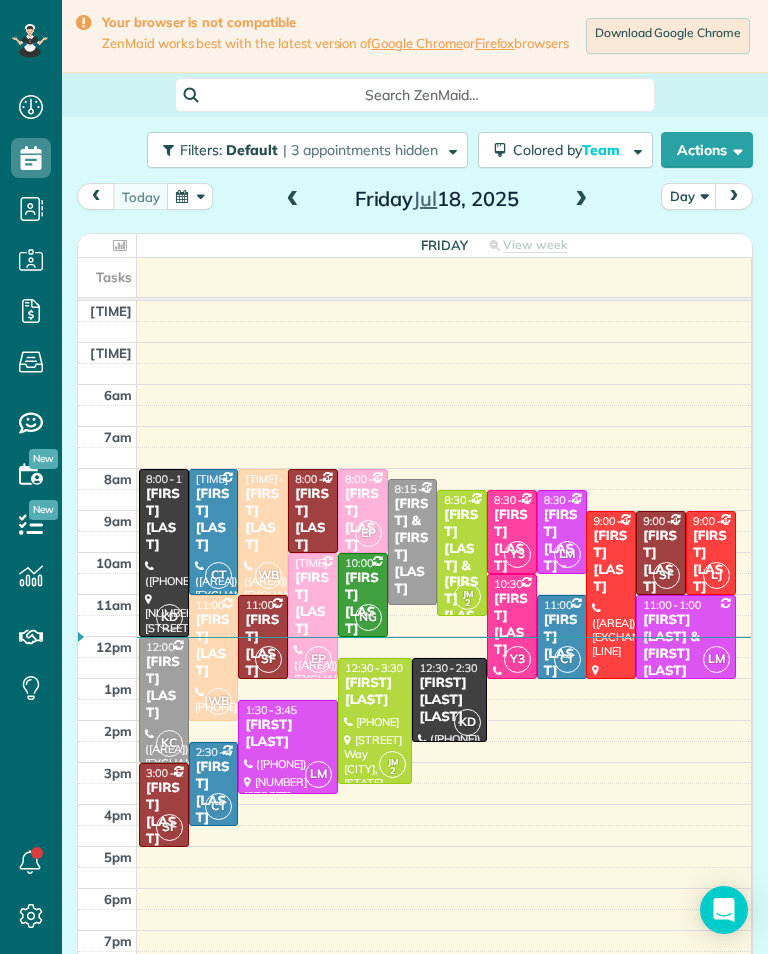 click at bounding box center (581, 200) 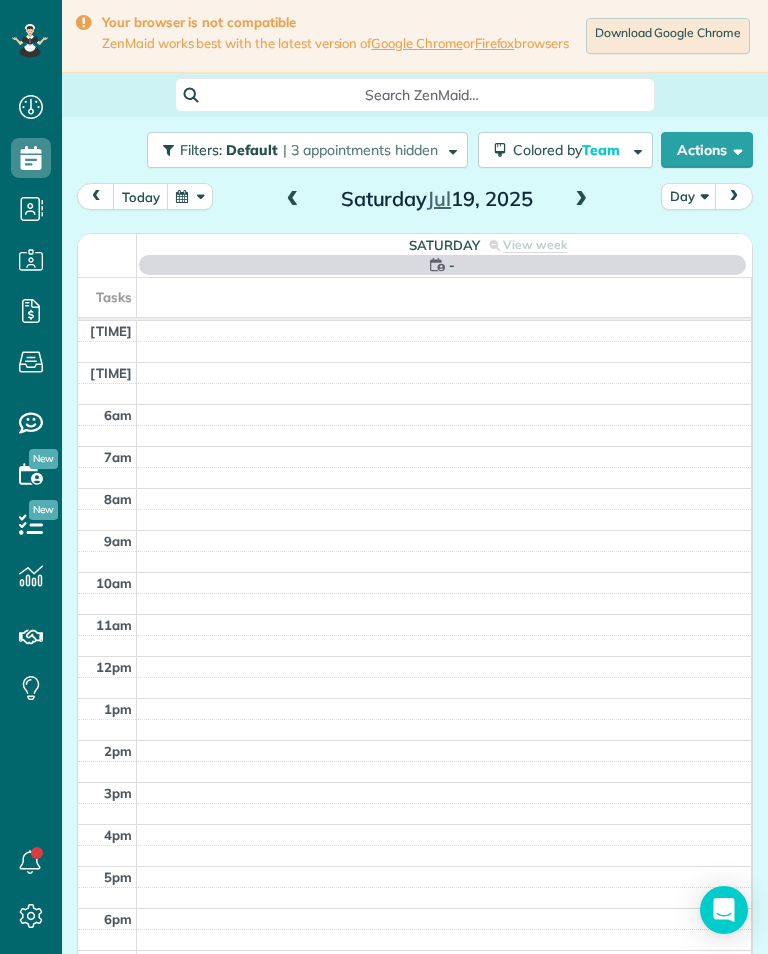 scroll, scrollTop: 985, scrollLeft: 62, axis: both 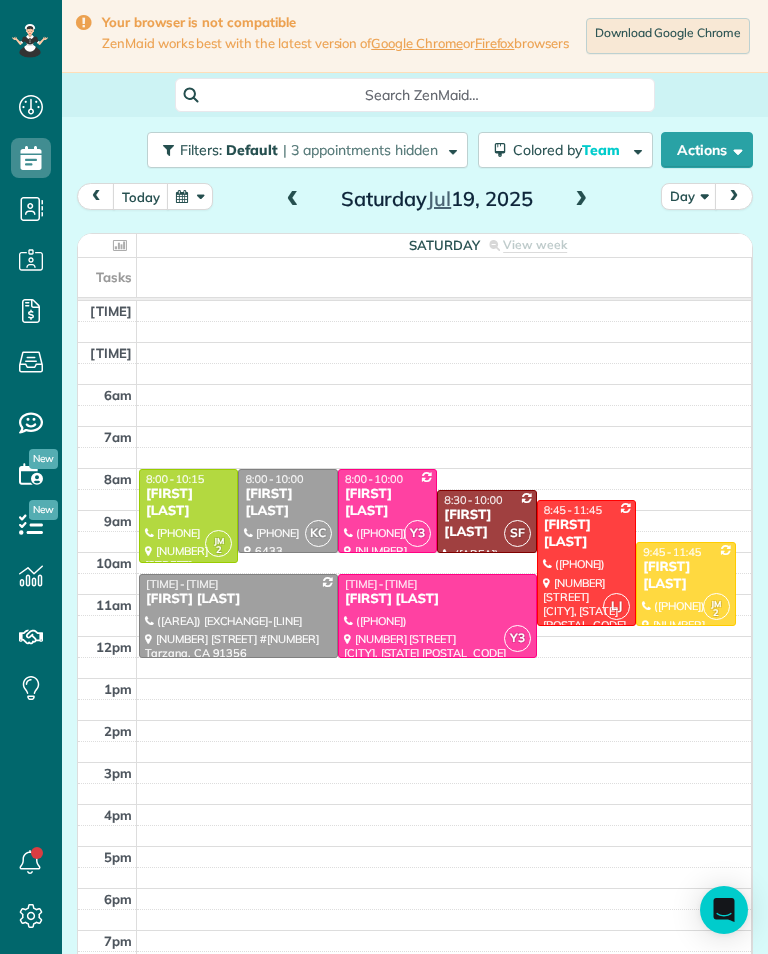 click at bounding box center [586, 563] 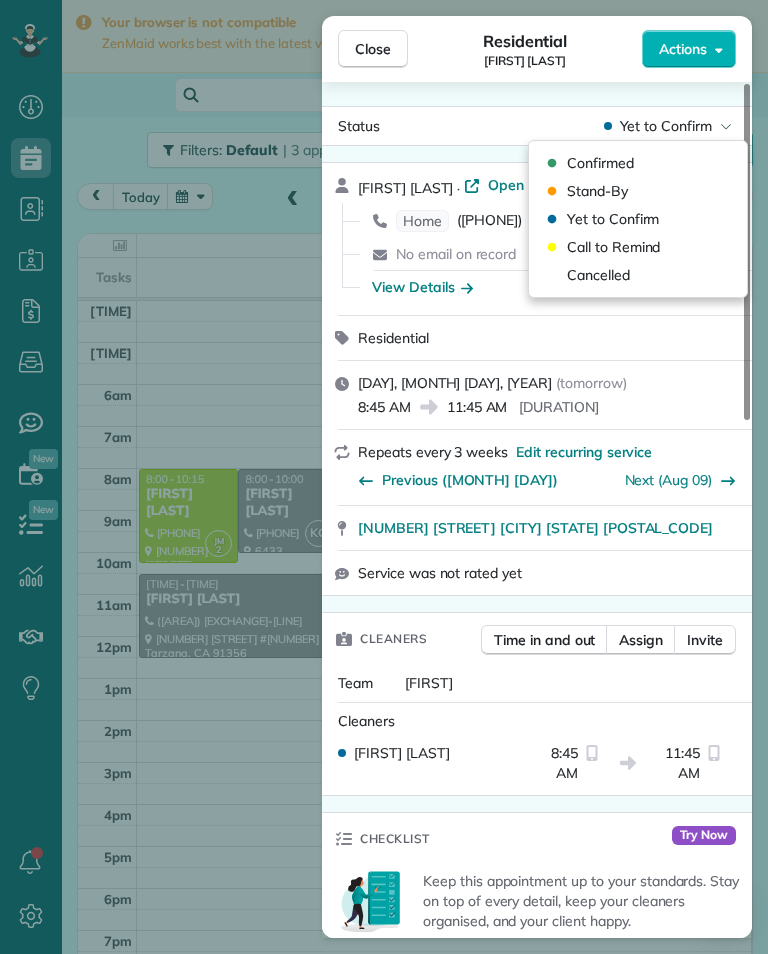 click on "Cancelled" at bounding box center [598, 275] 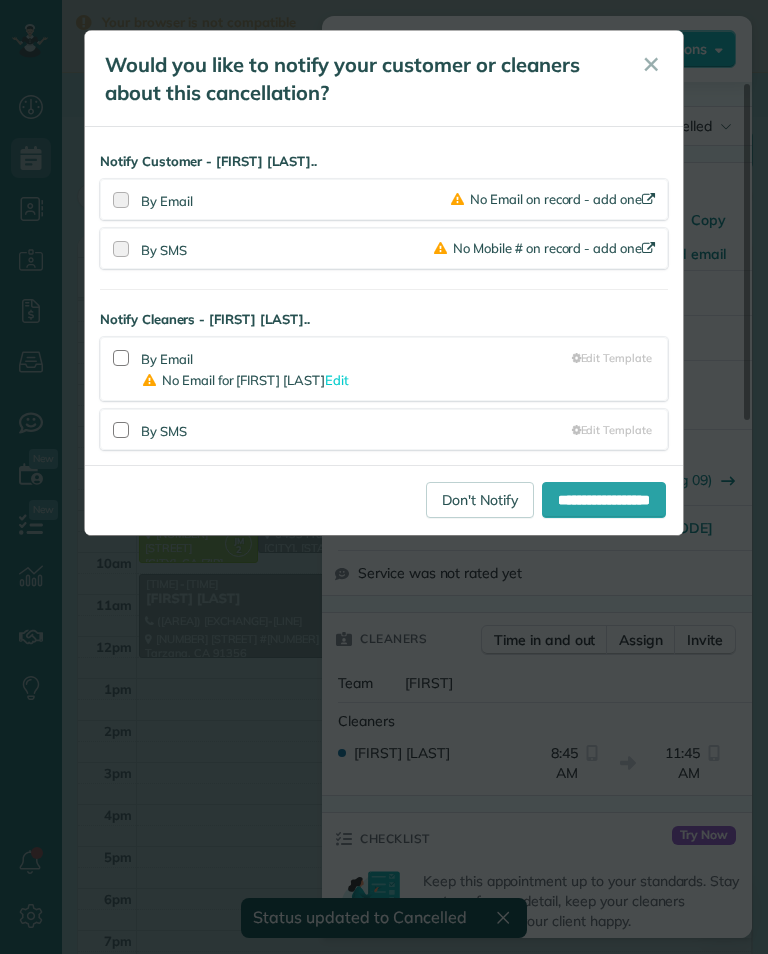 click on "Would you like to notify your customer or cleaners about this cancellation?
✕
Notify Customer - Karen Johnson..
By Email
No Email on record - add one
By SMS
No Mobile # on record - add one
Notify Cleaners - Luisa Juarez..
By Email
No Email for Luisa Juarez
Edit
Edit Template" at bounding box center (384, 477) 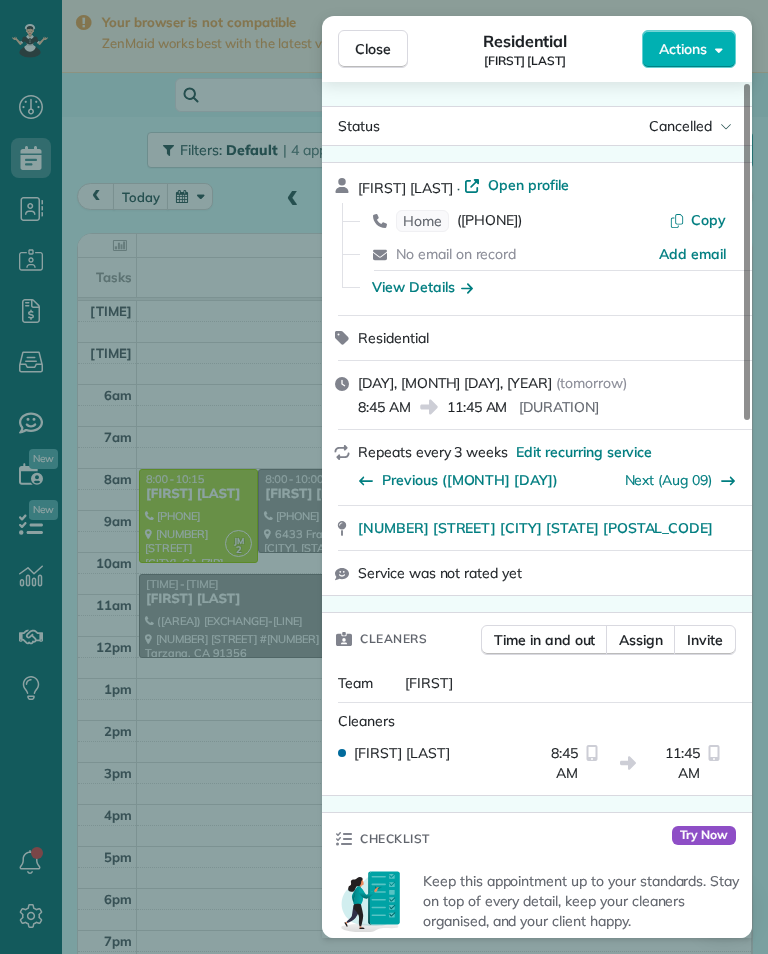 click on "Close Residential Karen Johnson Actions Status Cancelled Karen Johnson · Open profile Home (657) 465-0249 Copy No email on record Add email View Details Residential Saturday, July 19, 2025 ( tomorrow ) 8:45 AM 11:45 AM 3 hours and 0 minutes Repeats every 3 weeks Edit recurring service Previous (Jun 28) Next (Aug 09) 1325 South Orange Drive Los Angeles CA 90019 Service was not rated yet Cleaners Time in and out Assign Invite Team Luisa Cleaners Luisa   Juarez 8:45 AM 11:45 AM Checklist Try Now Keep this appointment up to your standards. Stay on top of every detail, keep your cleaners organised, and your client happy. Assign a checklist Watch a 5 min demo Billing Billing actions Price $210.00 Overcharge $0.00 Discount $0.00 Coupon discount - Primary tax - Secondary tax - Total appointment price $210.00 Tips collected New feature! $0.00 Unpaid Mark as paid Total including tip $210.00 Get paid online in no-time! Send an invoice and reward your cleaners with tips Charge customer credit card Key # - Work items 0 0" at bounding box center [384, 477] 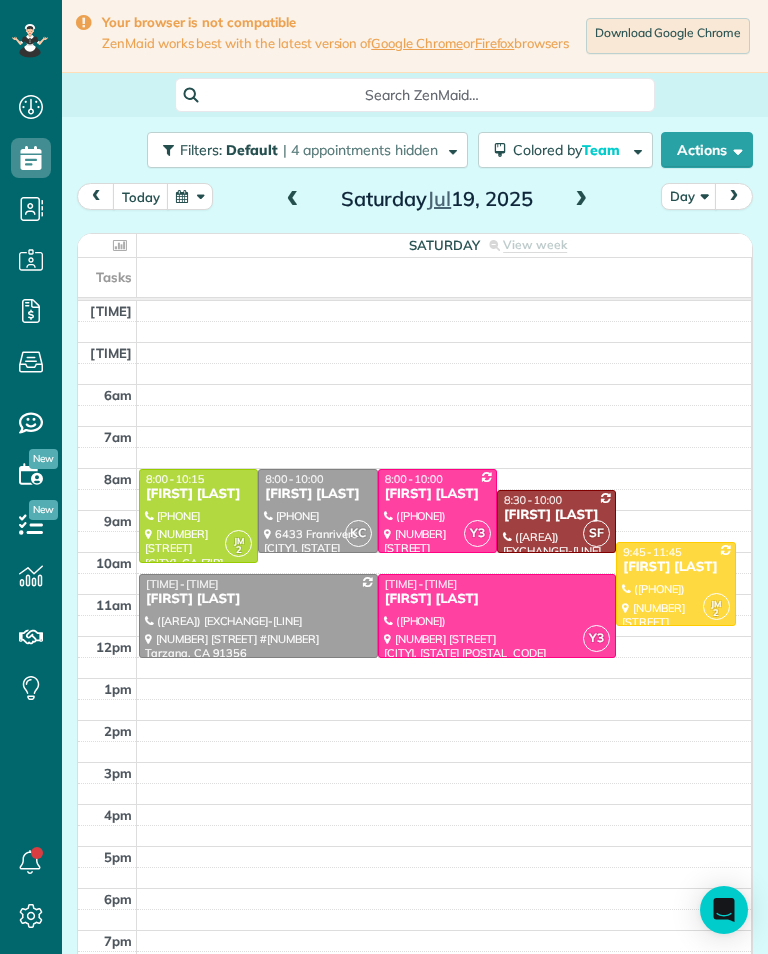 scroll, scrollTop: 985, scrollLeft: 62, axis: both 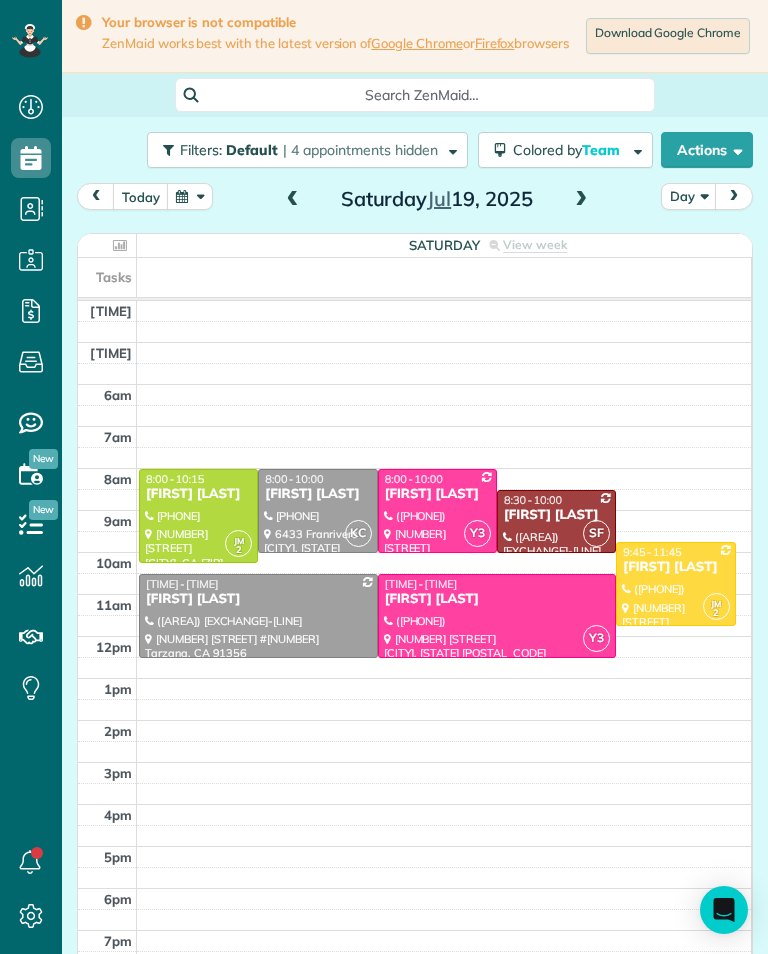 click at bounding box center (190, 196) 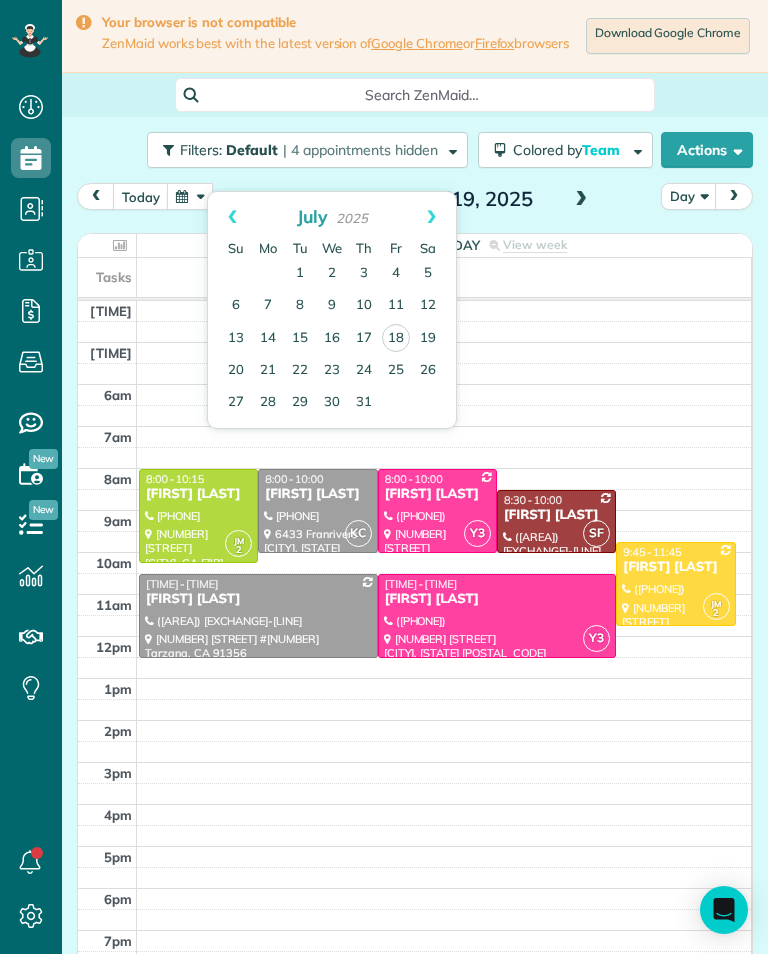 click on "23" at bounding box center (332, 371) 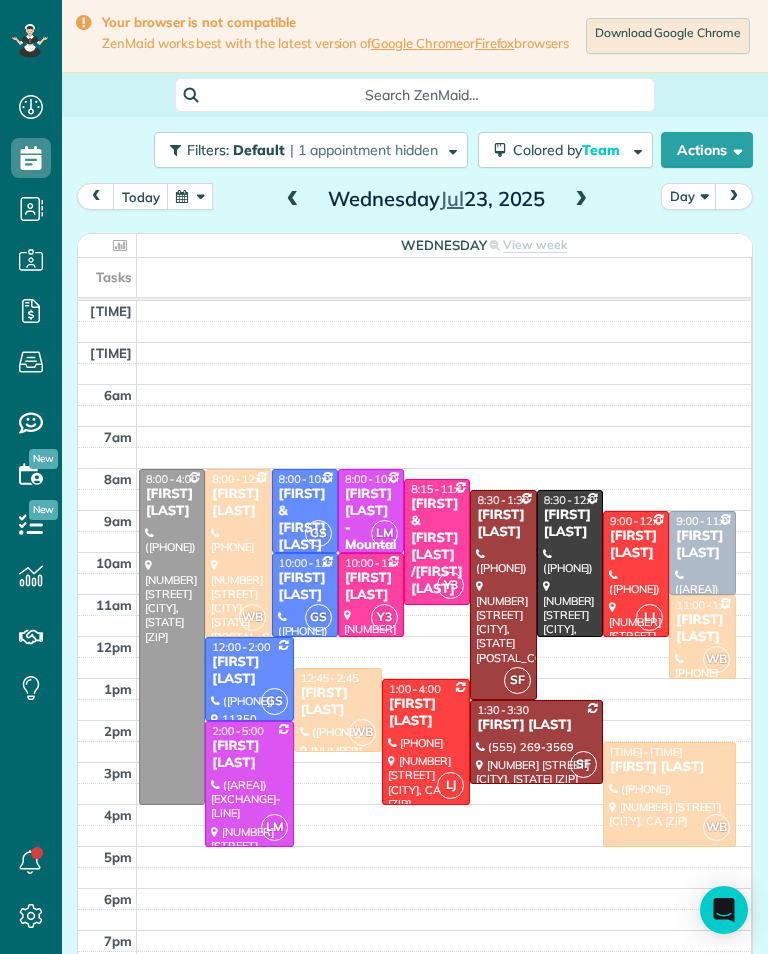click at bounding box center (581, 200) 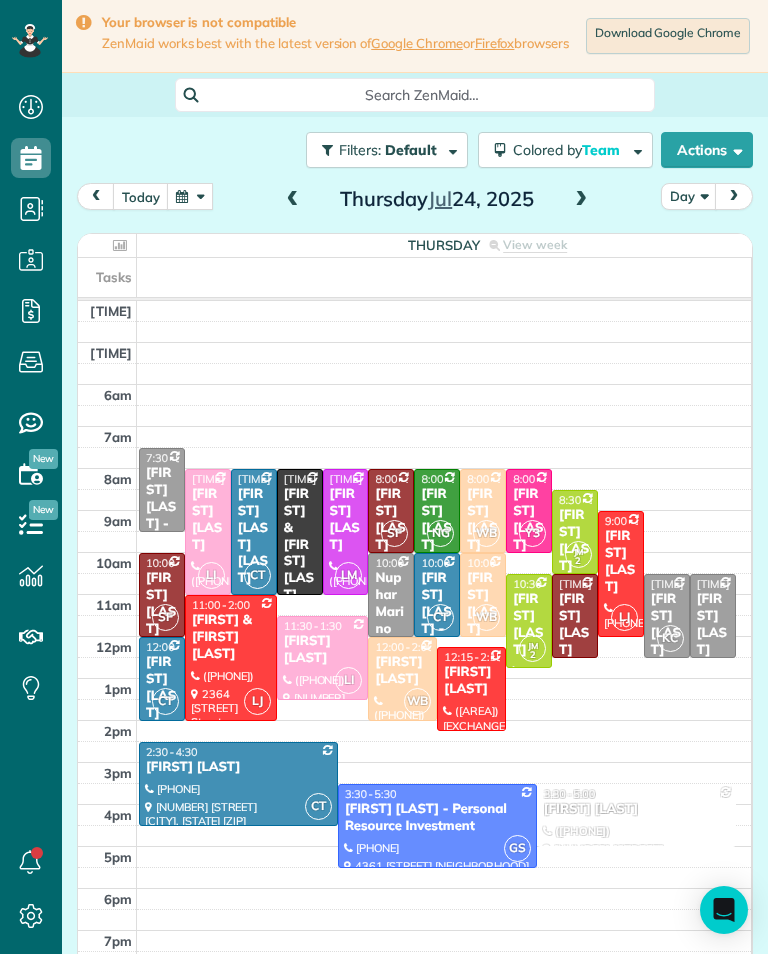 click on "Aparna Ramaswamy" at bounding box center (162, 688) 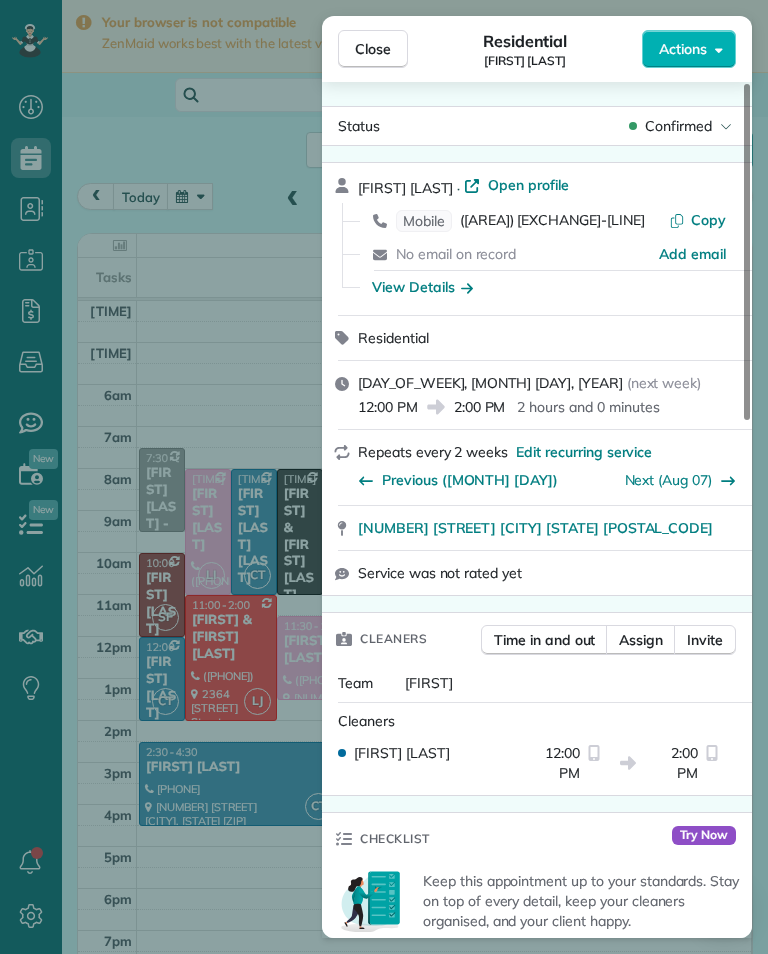 click on "Close Residential Aparna Ramaswamy Actions Status Confirmed Aparna Ramaswamy · Open profile Mobile (612) 703-0638 Copy No email on record Add email View Details Residential Thursday, July 24, 2025 ( next week ) 12:00 PM 2:00 PM 2 hours and 0 minutes Repeats every 2 weeks Edit recurring service Previous (Jul 10) Next (Aug 07) 5102 Palm Drive La Cañada Flintridge CA 91011 Service was not rated yet Cleaners Time in and out Assign Invite Team Carlos Cleaners Carlos   Turcios 12:00 PM 2:00 PM Checklist Try Now Keep this appointment up to your standards. Stay on top of every detail, keep your cleaners organised, and your client happy. Assign a checklist Watch a 5 min demo Billing Billing actions Price $150.00 Overcharge $0.00 Discount $0.00 Coupon discount - Primary tax - Secondary tax - Total appointment price $150.00 Tips collected New feature! $0.00 Unpaid Mark as paid Total including tip $150.00 Get paid online in no-time! Send an invoice and reward your cleaners with tips Charge customer credit card Key # -" at bounding box center [384, 477] 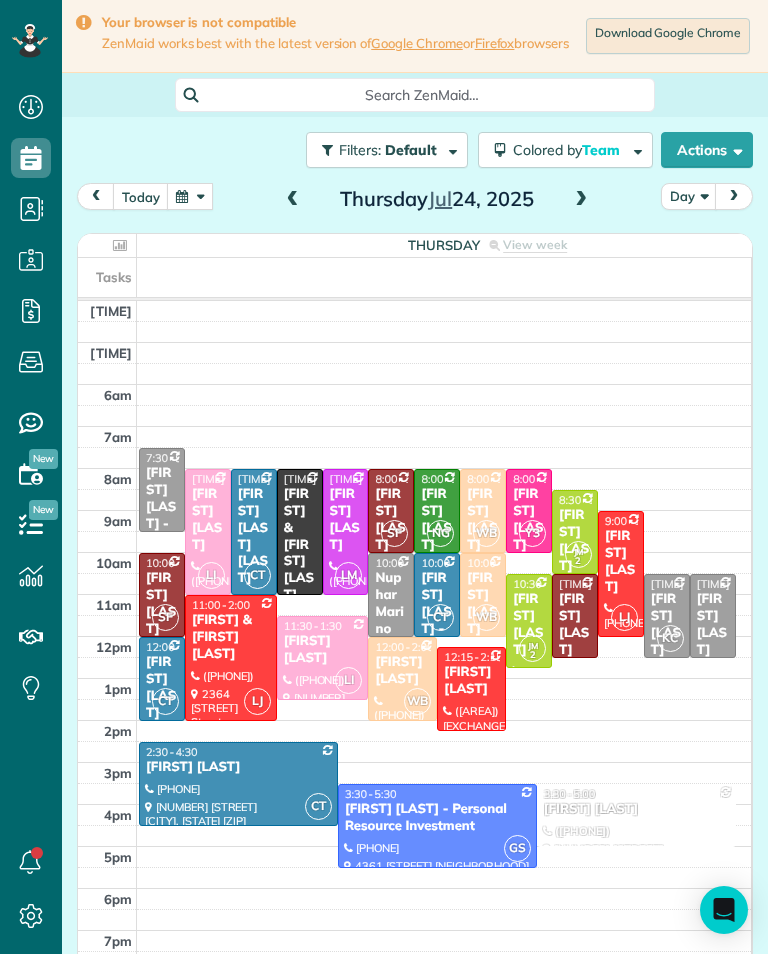 scroll, scrollTop: 985, scrollLeft: 62, axis: both 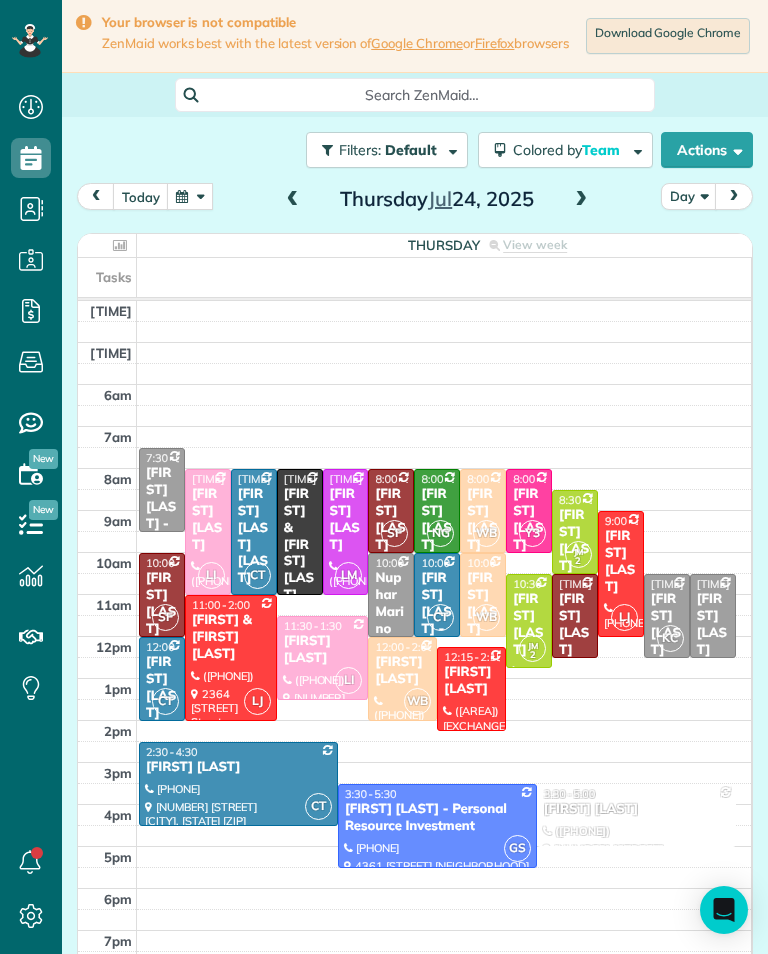 click at bounding box center (190, 196) 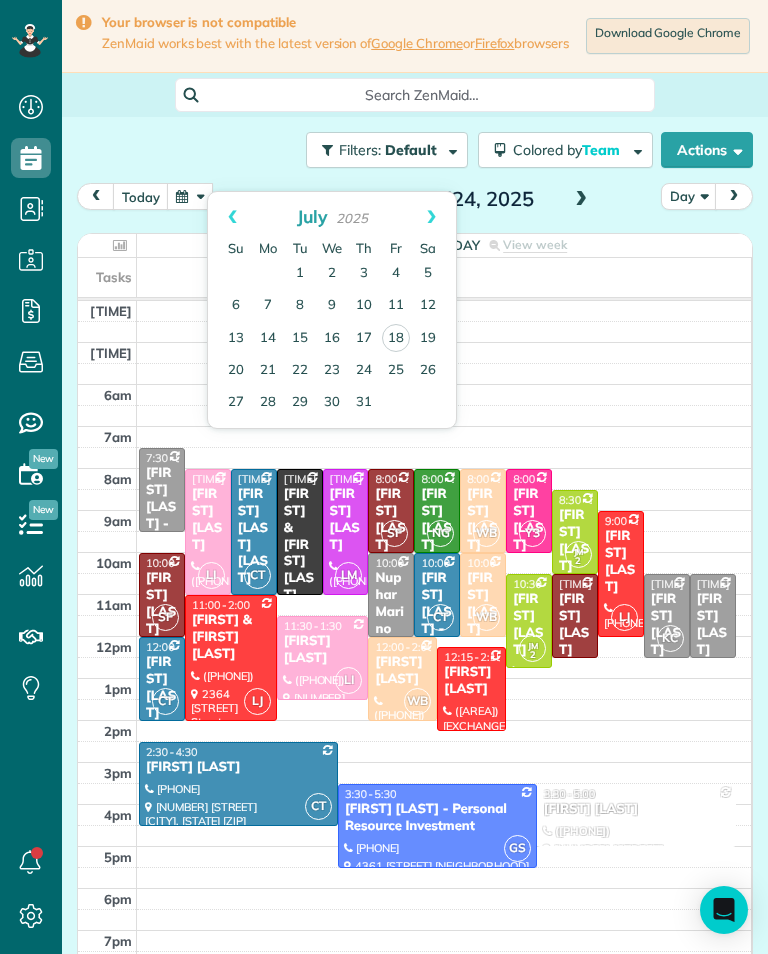 click on "28" at bounding box center [268, 403] 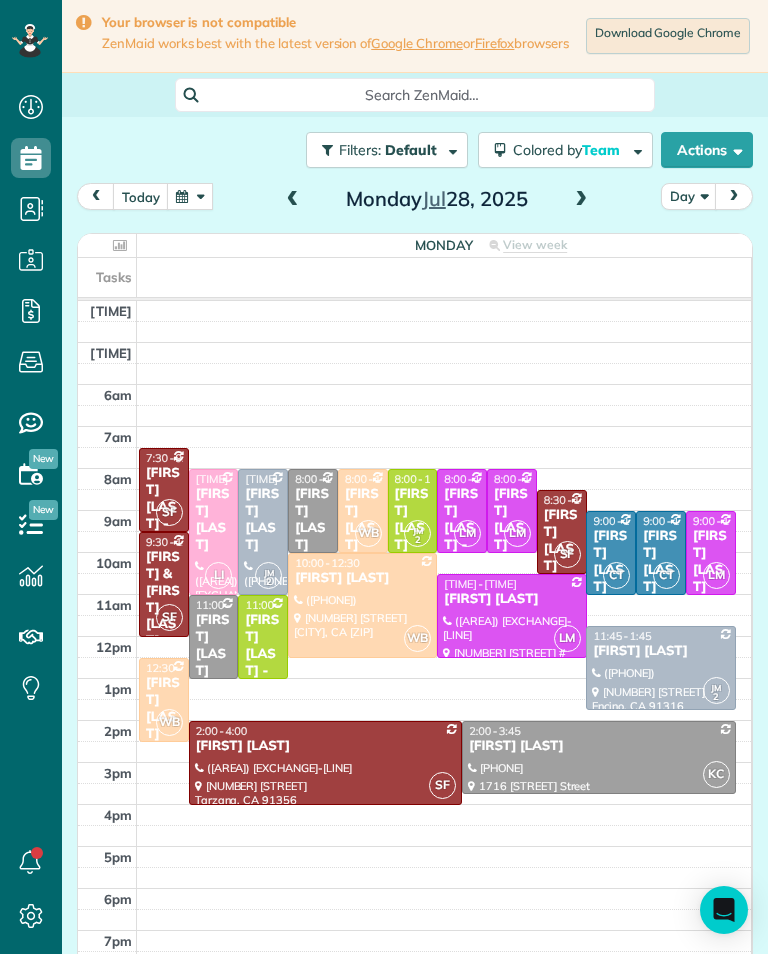click on "Aparna Ramaswamy" at bounding box center (413, 520) 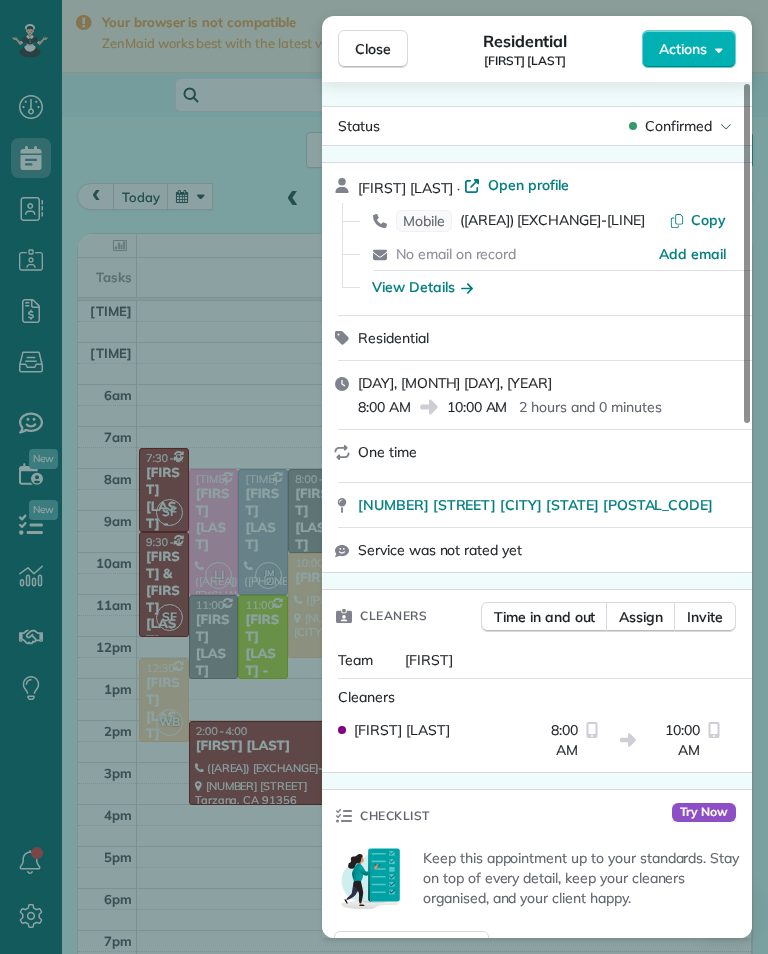 click on "Close Residential Aparna Ramaswamy Actions Status Confirmed Aparna Ramaswamy · Open profile Mobile (612) 703-0638 Copy No email on record Add email View Details Residential Monday, July 28, 2025 8:00 AM 10:00 AM 2 hours and 0 minutes One time 1775 Homet Road Pasadena CA 91106 Service was not rated yet Cleaners Time in and out Assign Invite Team Jacqueline Cleaners Johanna   Martinez 8:00 AM 10:00 AM Checklist Try Now Keep this appointment up to your standards. Stay on top of every detail, keep your cleaners organised, and your client happy. Assign a checklist Watch a 5 min demo Billing Billing actions Price $0.00 Overcharge $0.00 Discount $0.00 Coupon discount - Primary tax - Secondary tax - Total appointment price $0.00 Tips collected New feature! $0.00 Mark as paid Total including tip $0.00 Get paid online in no-time! Send an invoice and reward your cleaners with tips Charge customer credit card Appointment custom fields Key # - Work items No work items to display Notes Appointment 0 Customer 0 New note" at bounding box center [384, 477] 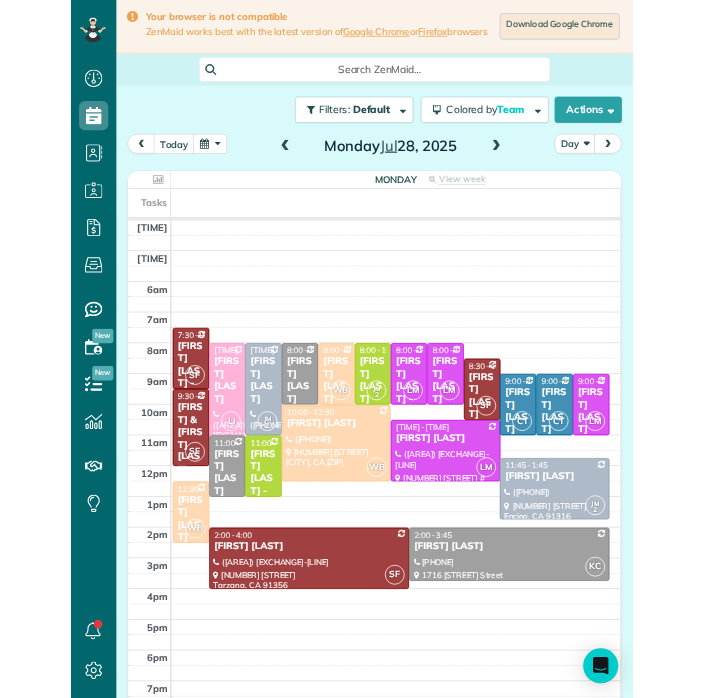 scroll, scrollTop: 985, scrollLeft: 62, axis: both 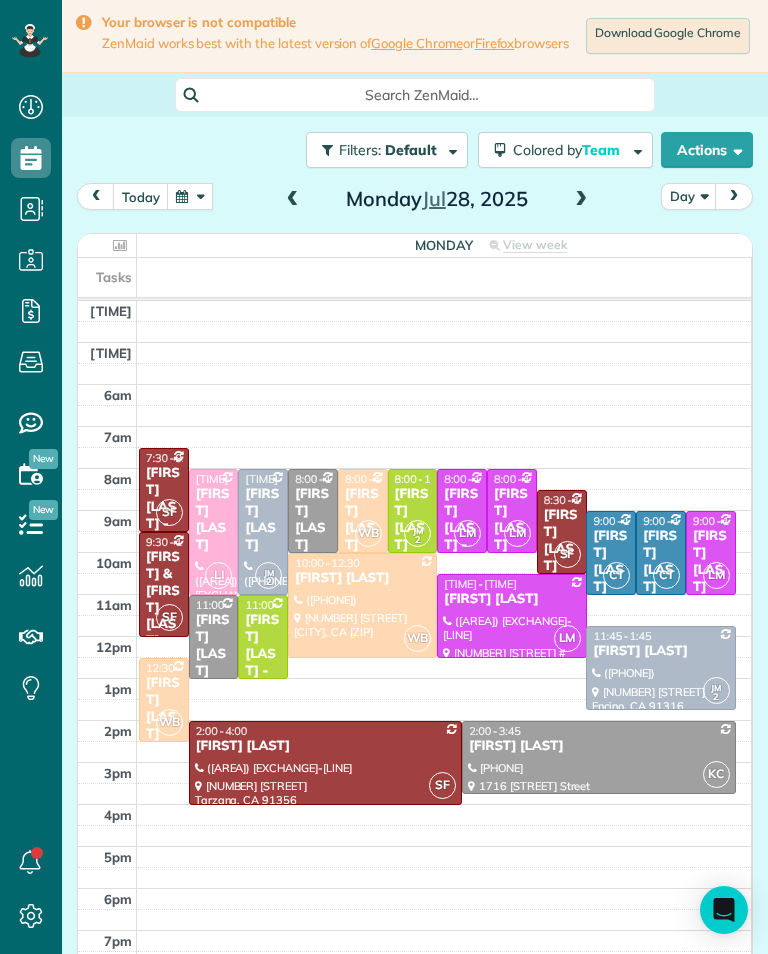 click at bounding box center (190, 196) 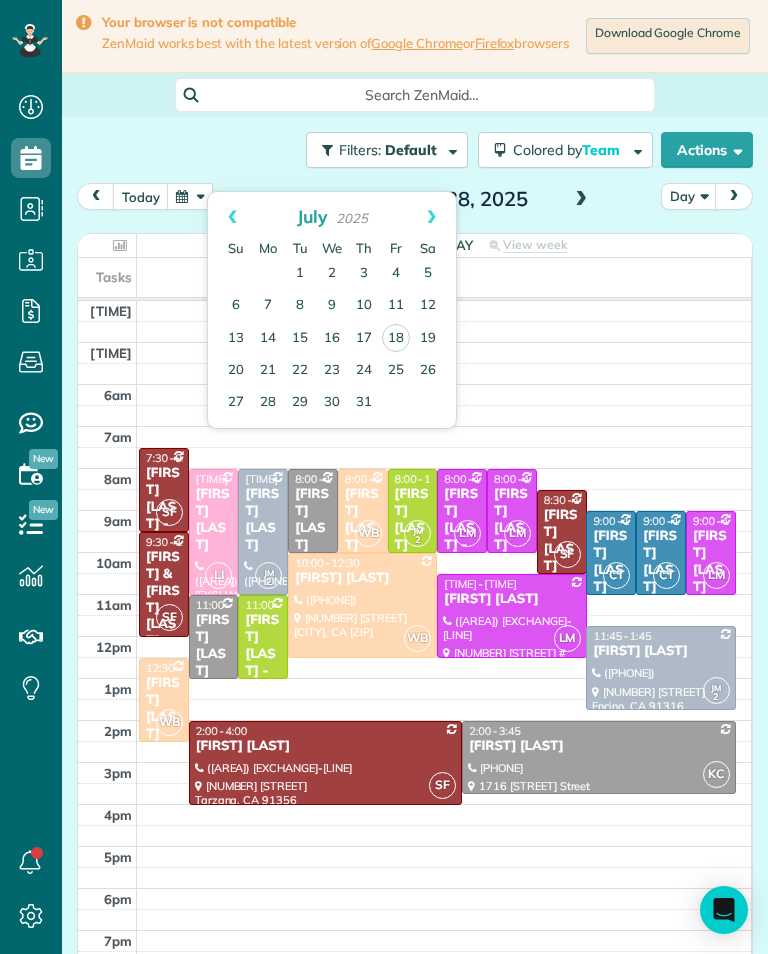 click on "23" at bounding box center [332, 371] 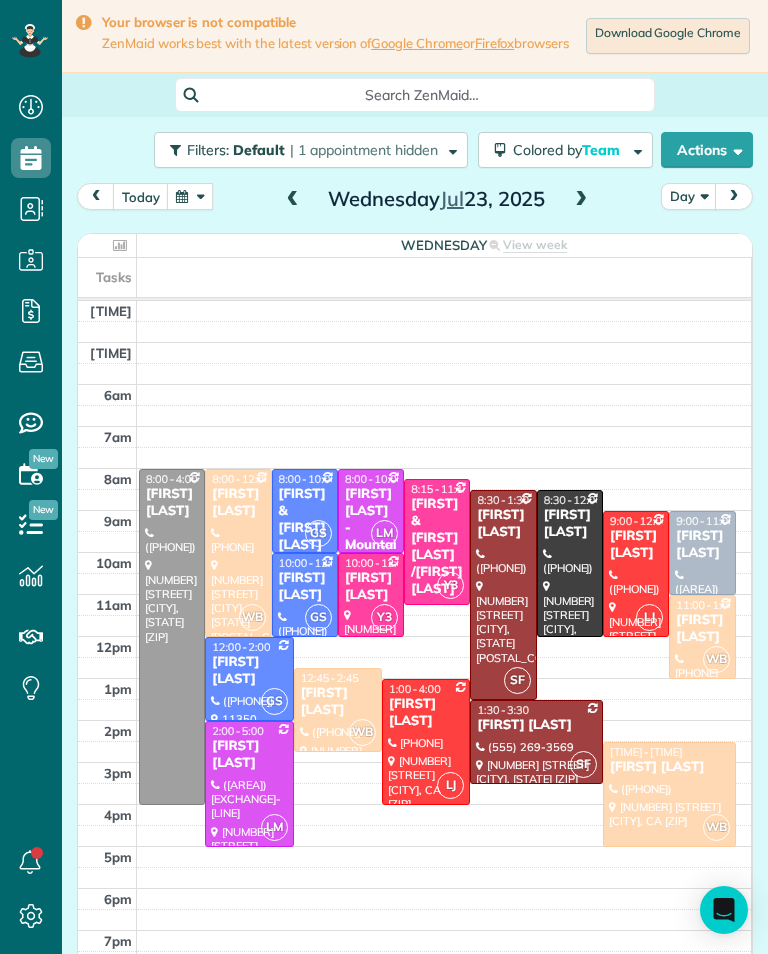scroll, scrollTop: 985, scrollLeft: 62, axis: both 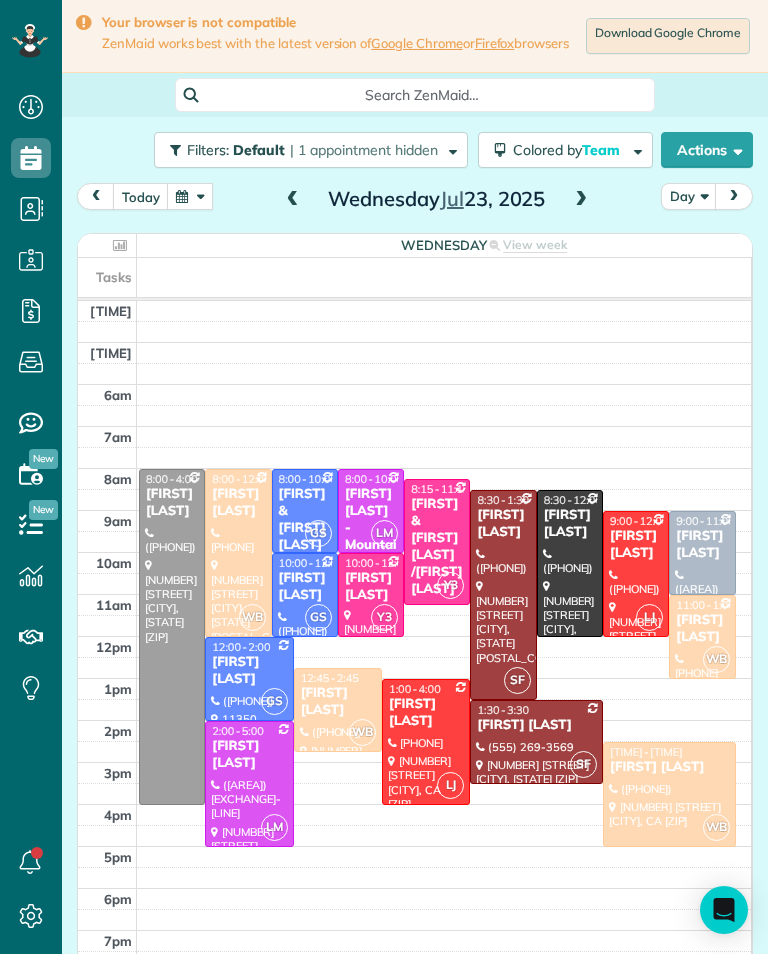 click at bounding box center (190, 196) 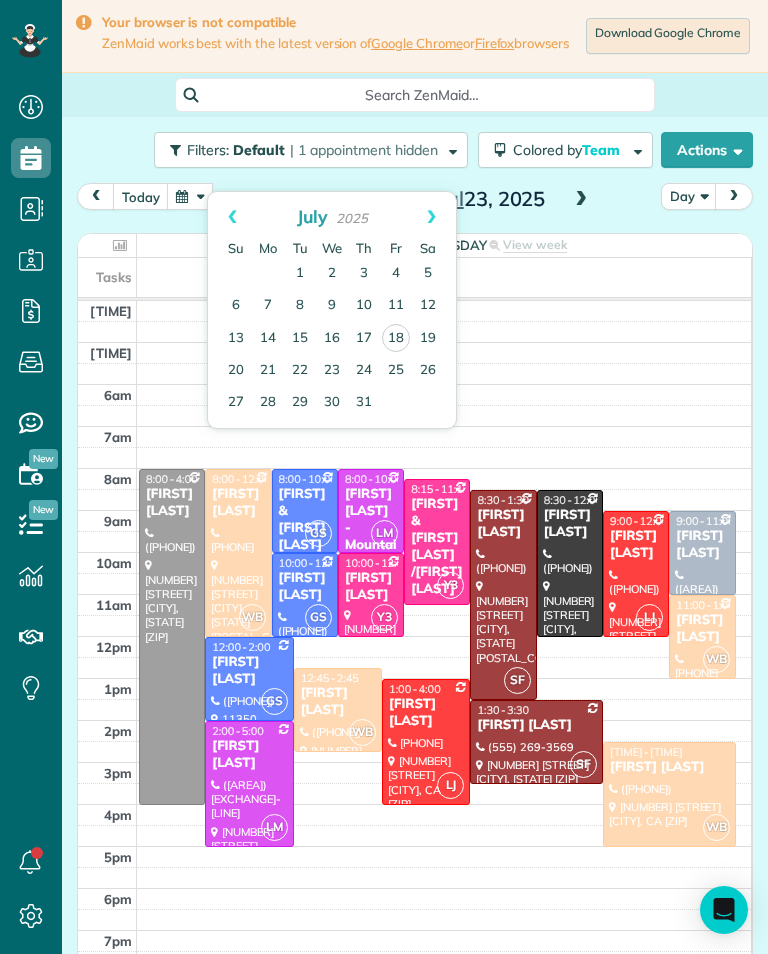 click on "Prev" at bounding box center [232, 217] 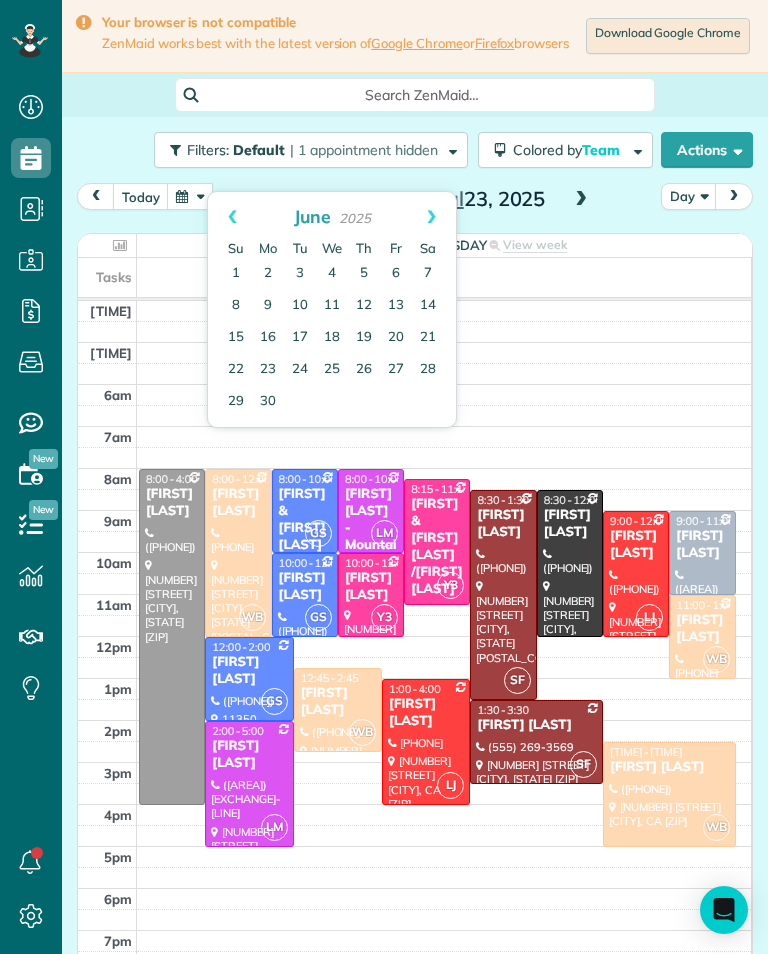 click on "30" at bounding box center (268, 402) 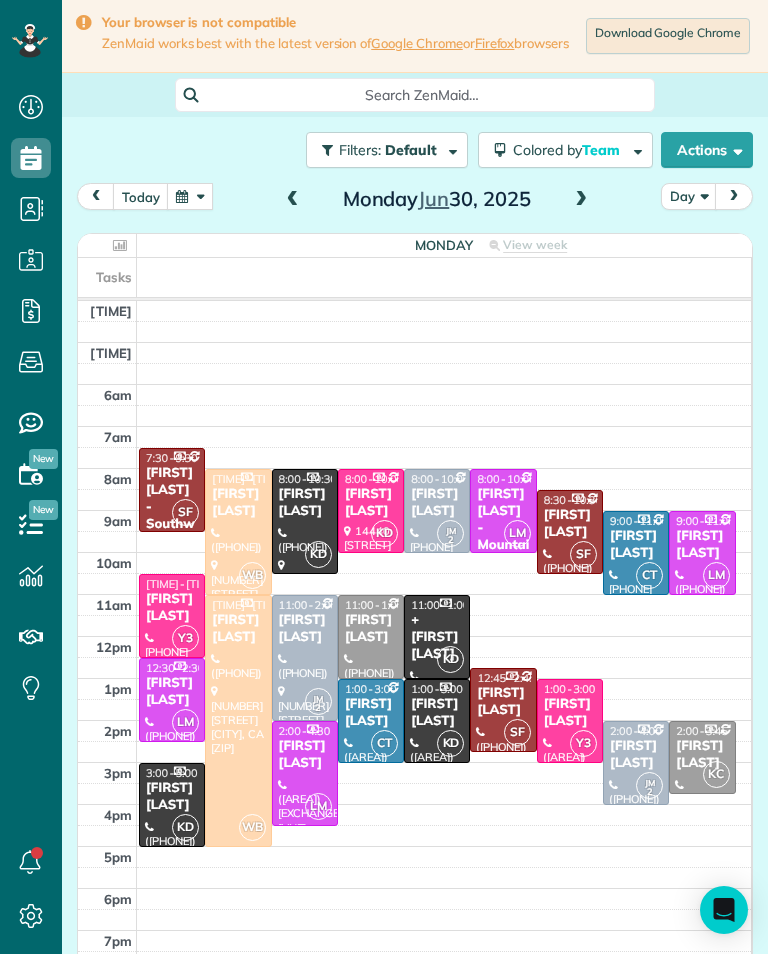 click at bounding box center (293, 200) 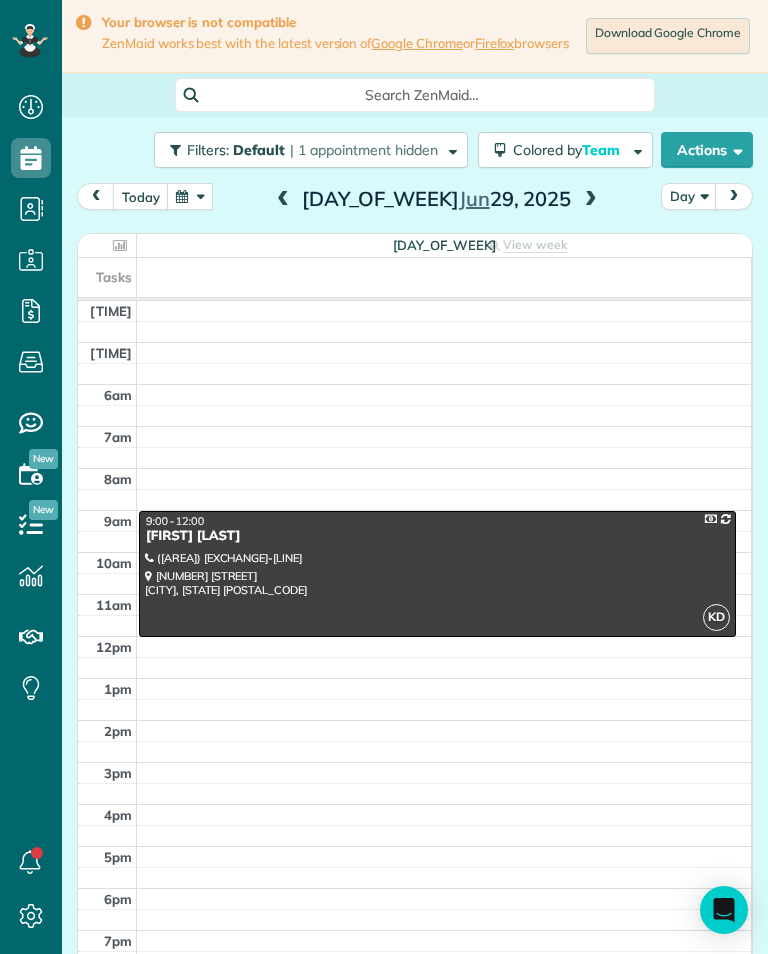 click at bounding box center [591, 200] 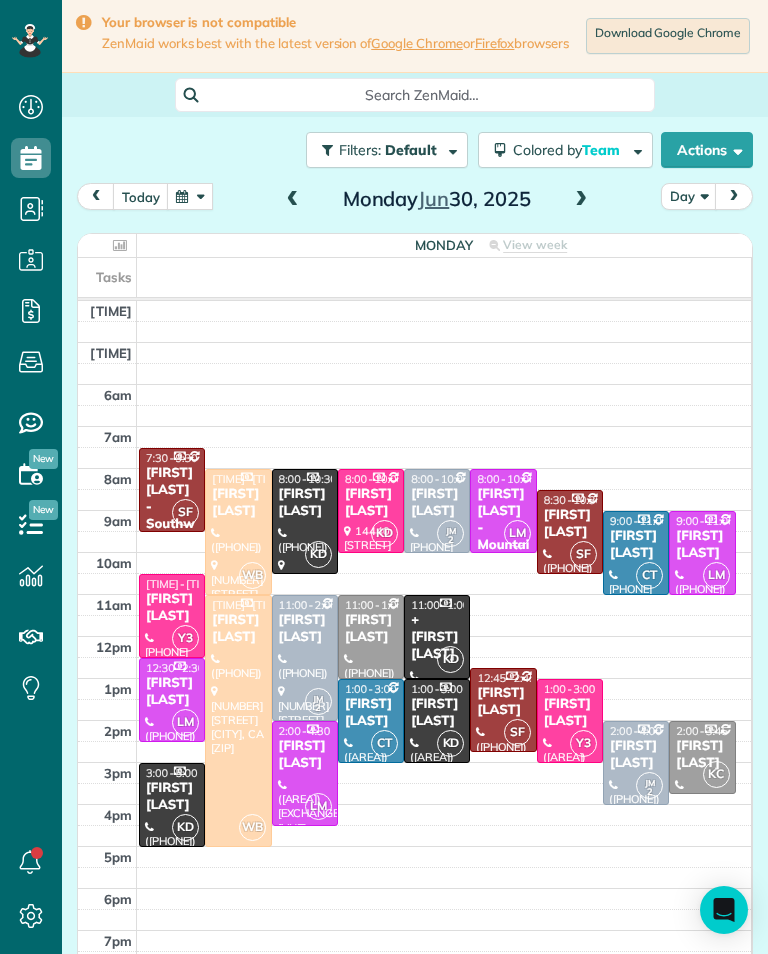 click on "+ Will Durghalli" at bounding box center [437, 637] 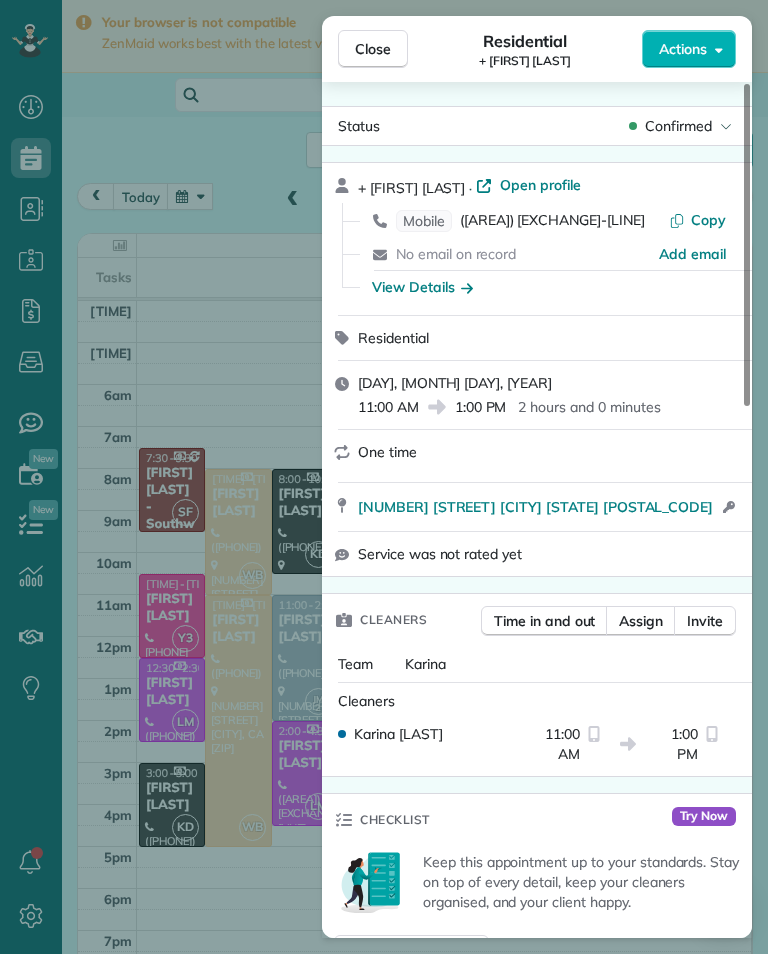click on "(818) 497-3204" at bounding box center [552, 221] 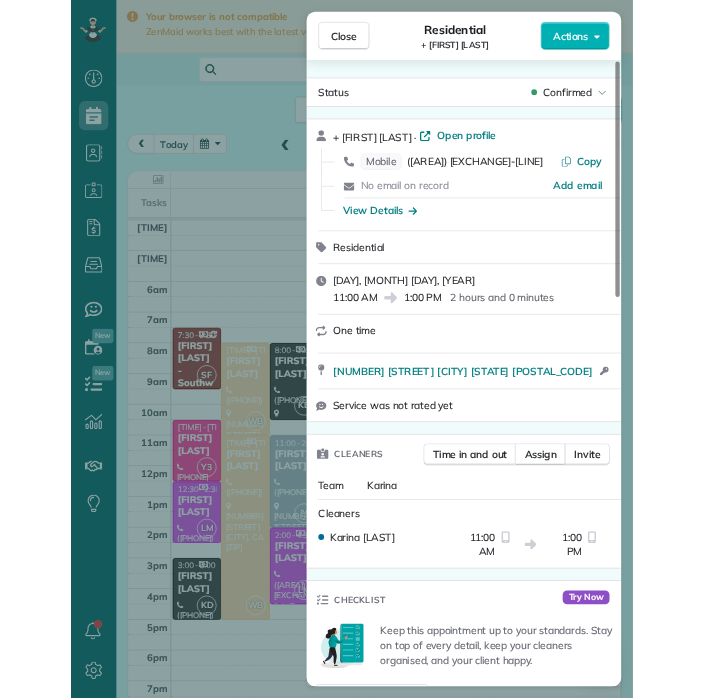 scroll, scrollTop: 985, scrollLeft: 62, axis: both 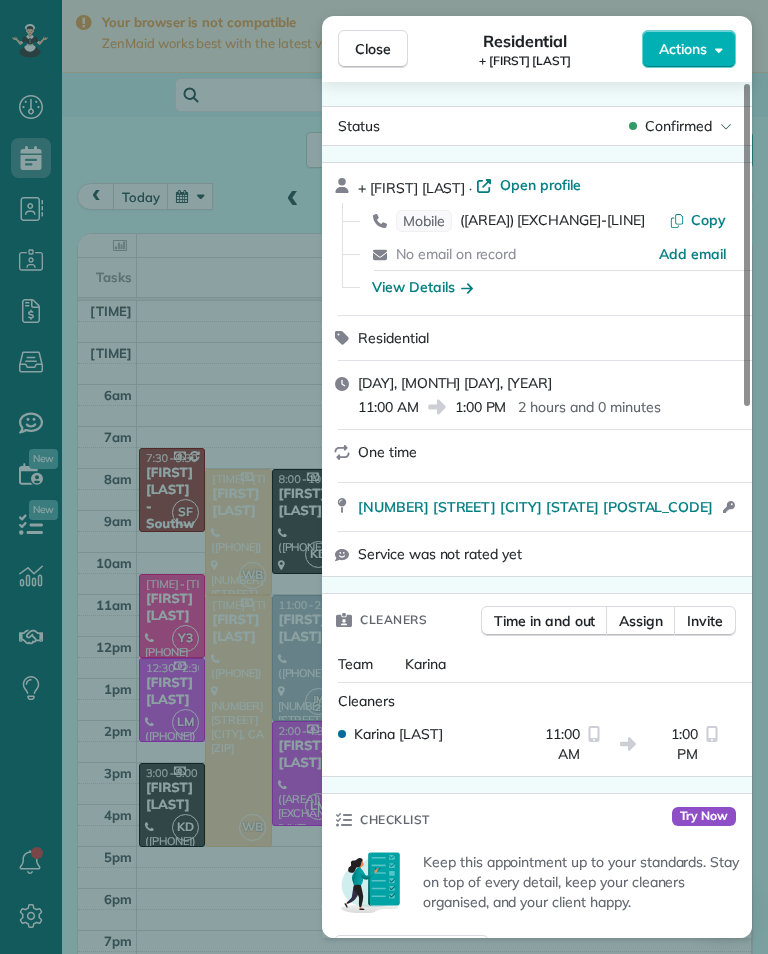 click on "Open profile" at bounding box center (540, 185) 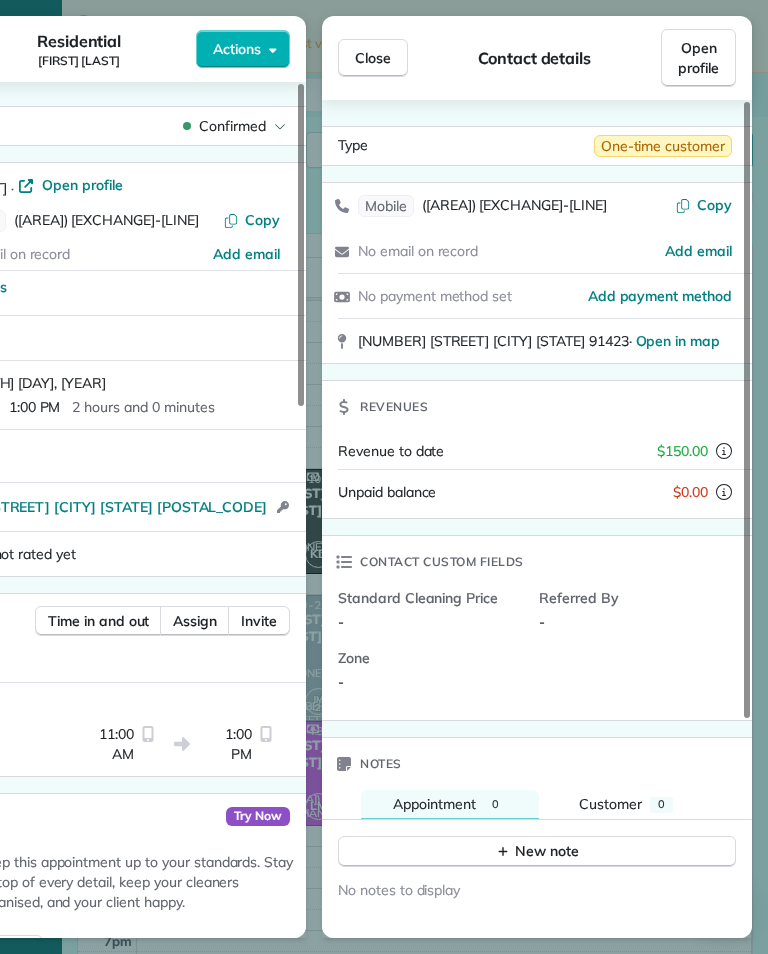 click on "Close" at bounding box center (373, 58) 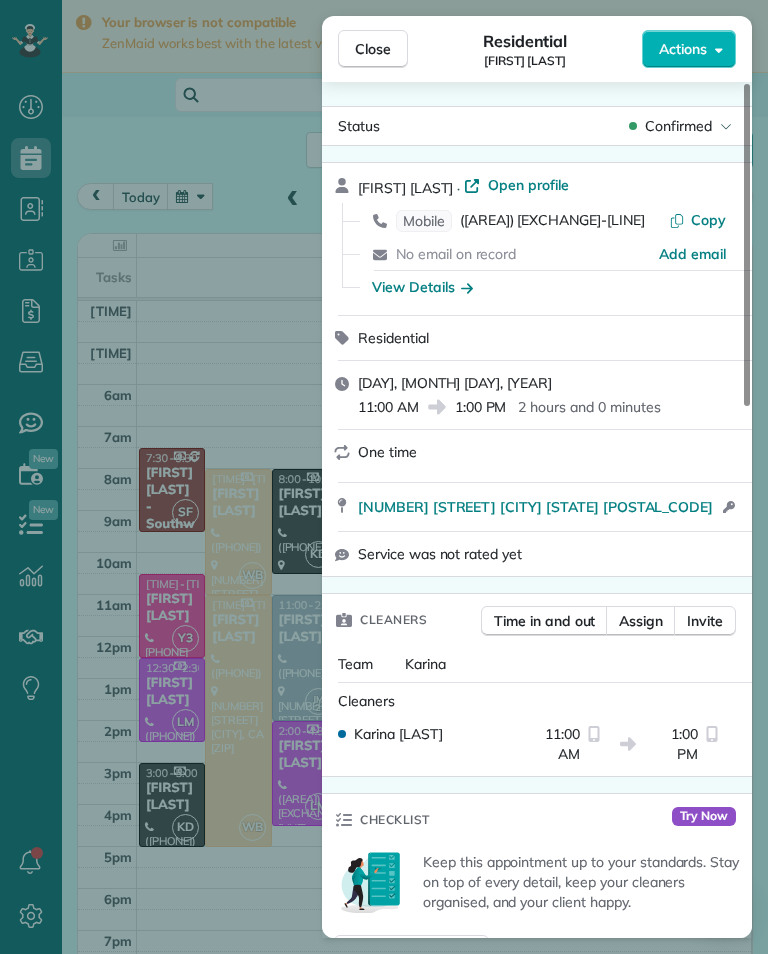 click on "Close" at bounding box center [373, 49] 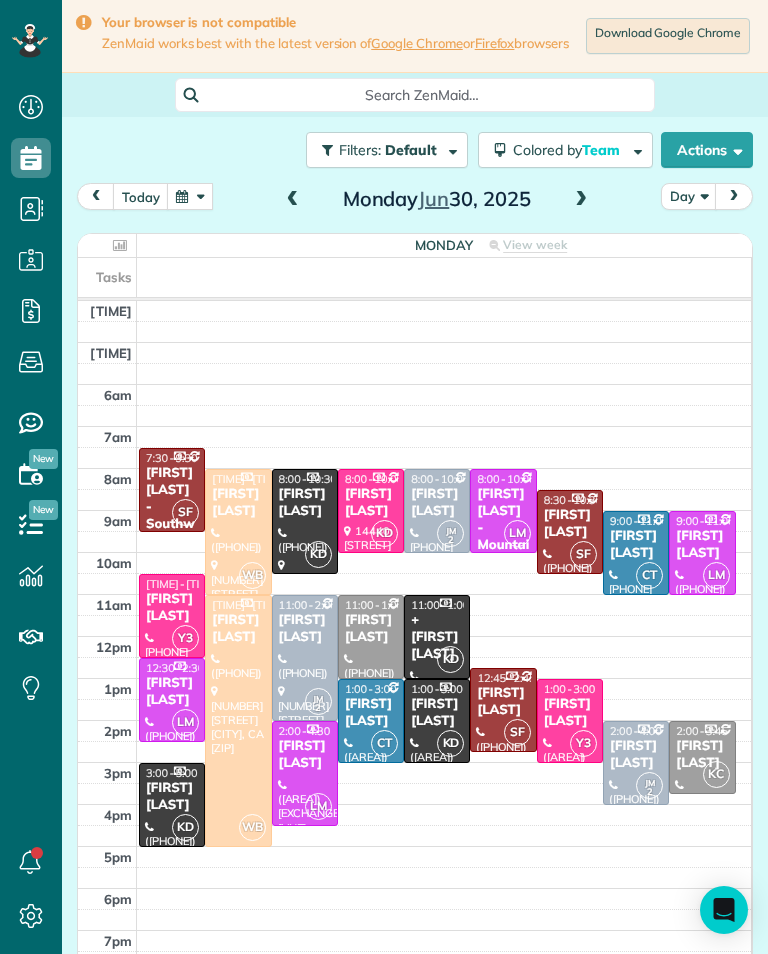 click at bounding box center [581, 200] 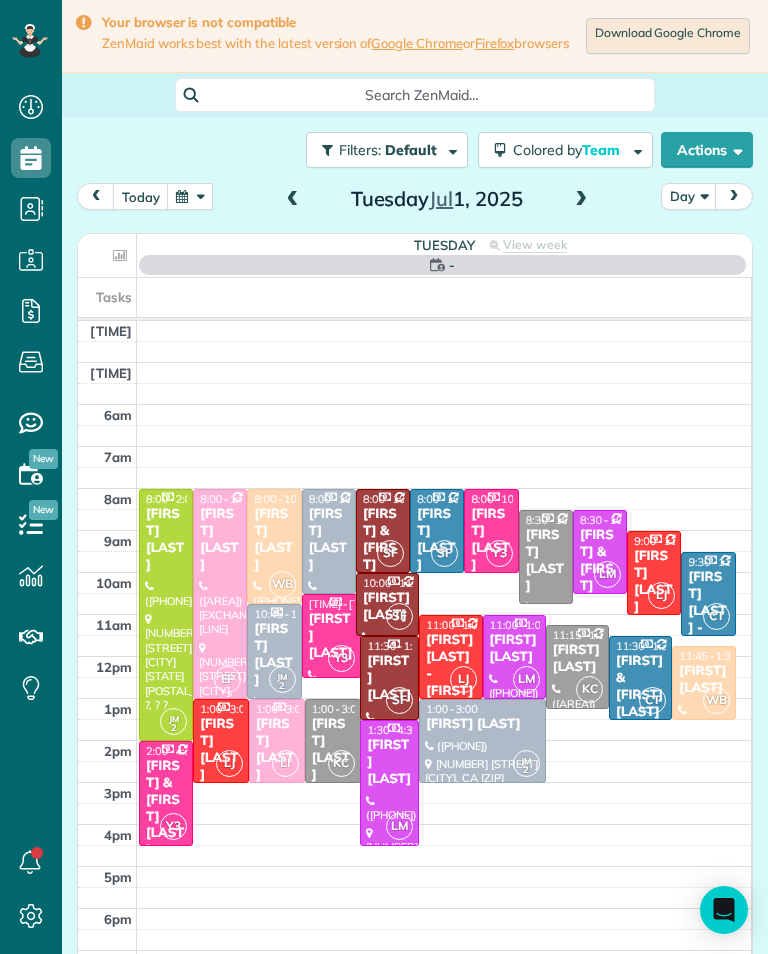 click on "today   Day Tuesday  Jul  1, 2025 Tuesday -
View week $4,048.00 56.75  Man Hours 26  Appointments 90% Paid 92% Assigned Tasks 4am 5am 6am 7am 8am 9am 10am 11am 12pm 1pm 2pm 3pm 4pm 5pm 6pm 7pm 8pm JM 2 8:00 - 2:00 Brittany Breslauer (954) 881-0496 3724 Dixie canyon ave Sherman oaks CA 91423 ?, ? ? EP 8:00 - 1:00 Marie Kuehne (646) 467-4268 4257 Beeman Avenue Studio City, CA 91604 WB 8:00 - 10:45 Alegra Levi (818) 458-5733 4027 Beverly Glen Boulevard Los Angeles, CA 91423 8:00 - 10:30 Megan Comisky (714) 615-9801 5100 Matilija Avenue Sherman Oaks, CA 91423 SF 8:00 - 10:00 Brian & Valerie Albert (818) 694-1351 4456 Tobias Avenue Sherman Oaks, CA 91403 SF 8:00 - 10:00 Sarah Sonnier (310) 902-2054 4934 Collett Avenue Encino, CA 91436 Y3 8:00 - 10:00 Leah Balecha 1022 North Lincoln Street Burbank, CA 91506 8:30 - 10:45 Omi Crawford (818) 333-6793 16524 Gilmore Street Los Angeles, CA 91406 LM 8:30 - 10:30 Micheal & noelle Norris (818) 635-9631 1825 Amber Lane Burbank, CA 91504 LJ 9:00 - 11:00 Paula Kirchner 2" at bounding box center [415, 585] 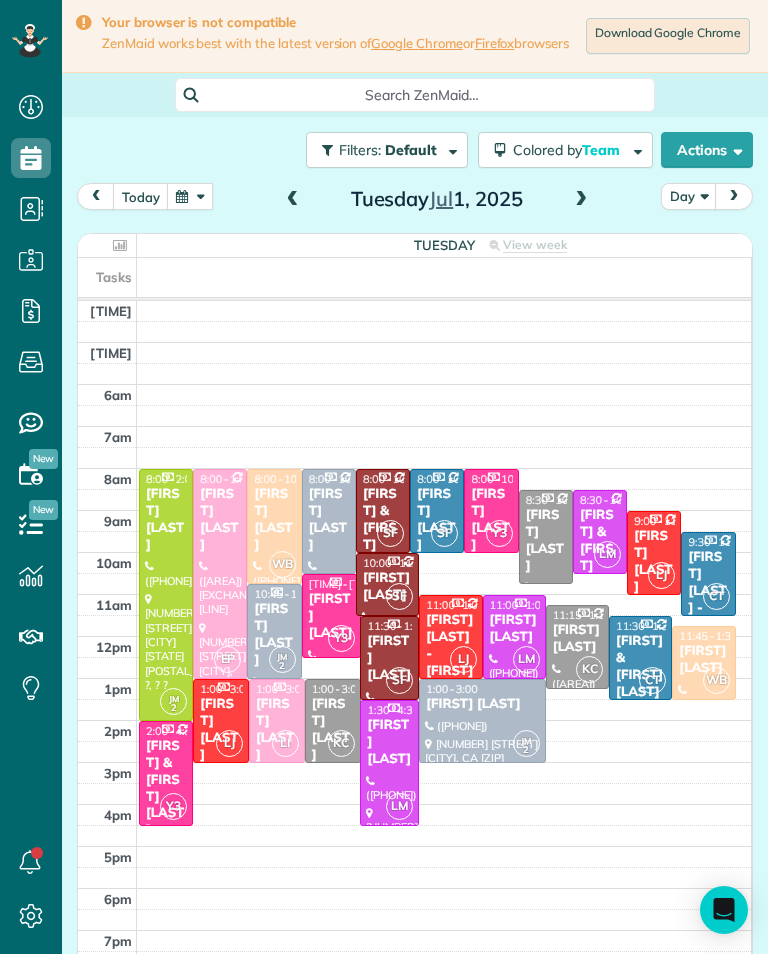 click at bounding box center [293, 200] 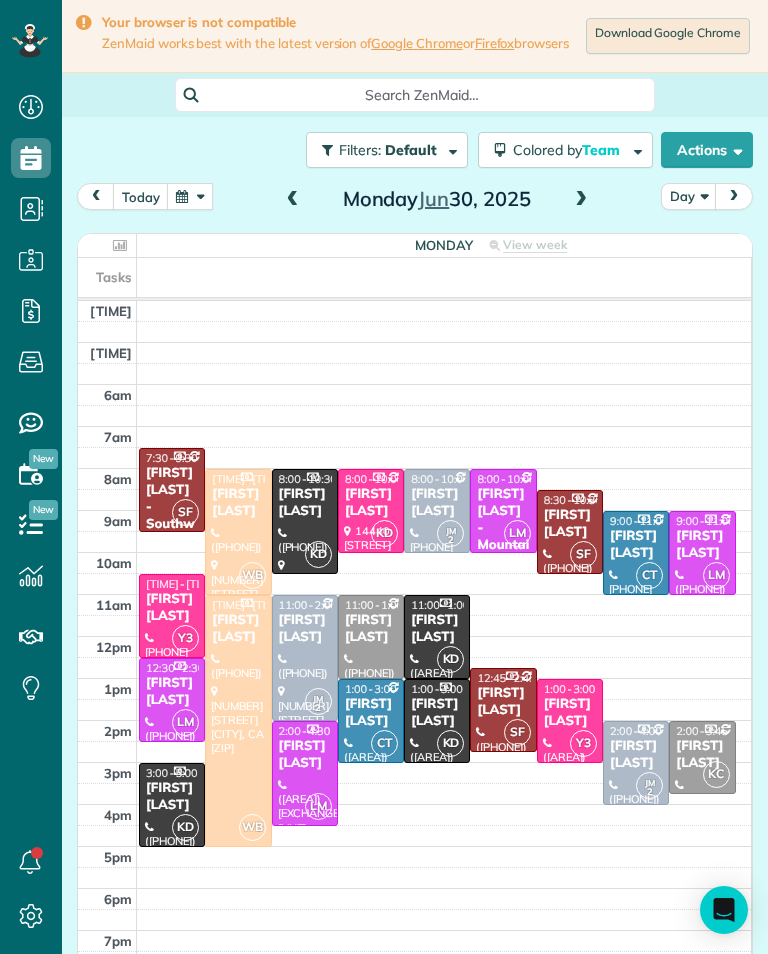 click at bounding box center (581, 200) 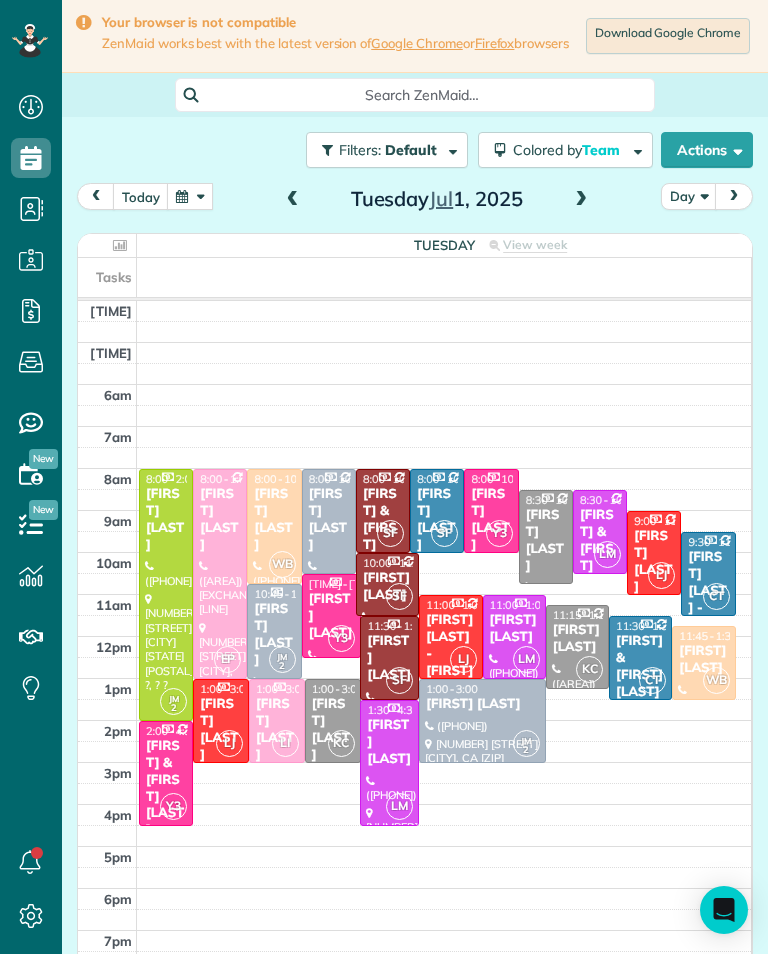 click at bounding box center (581, 200) 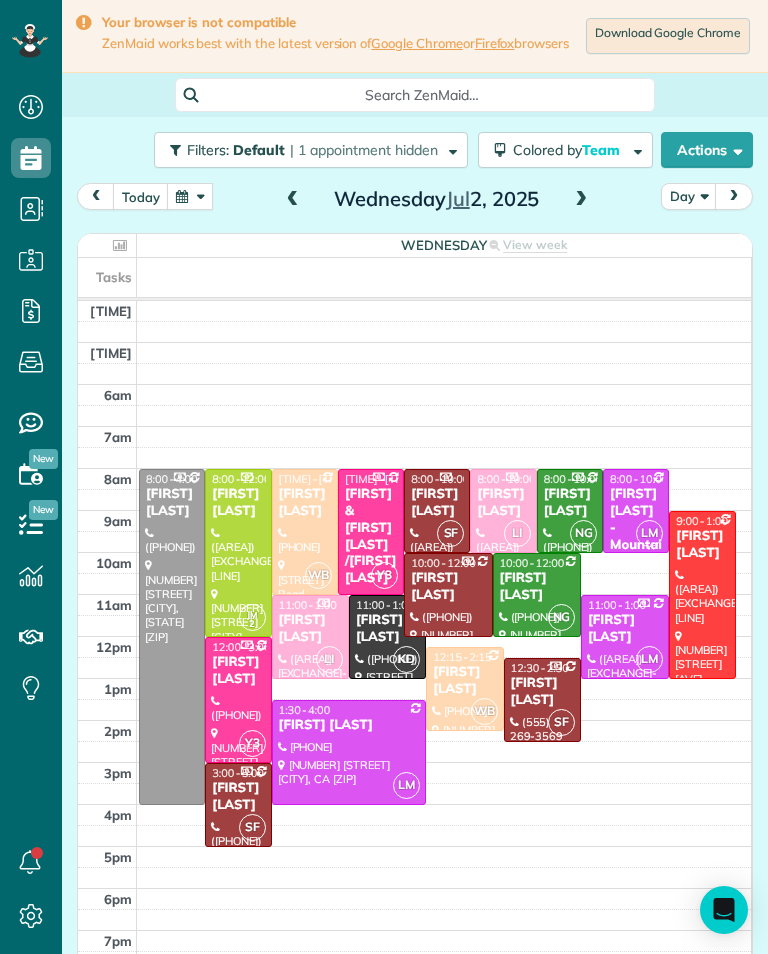click at bounding box center (581, 200) 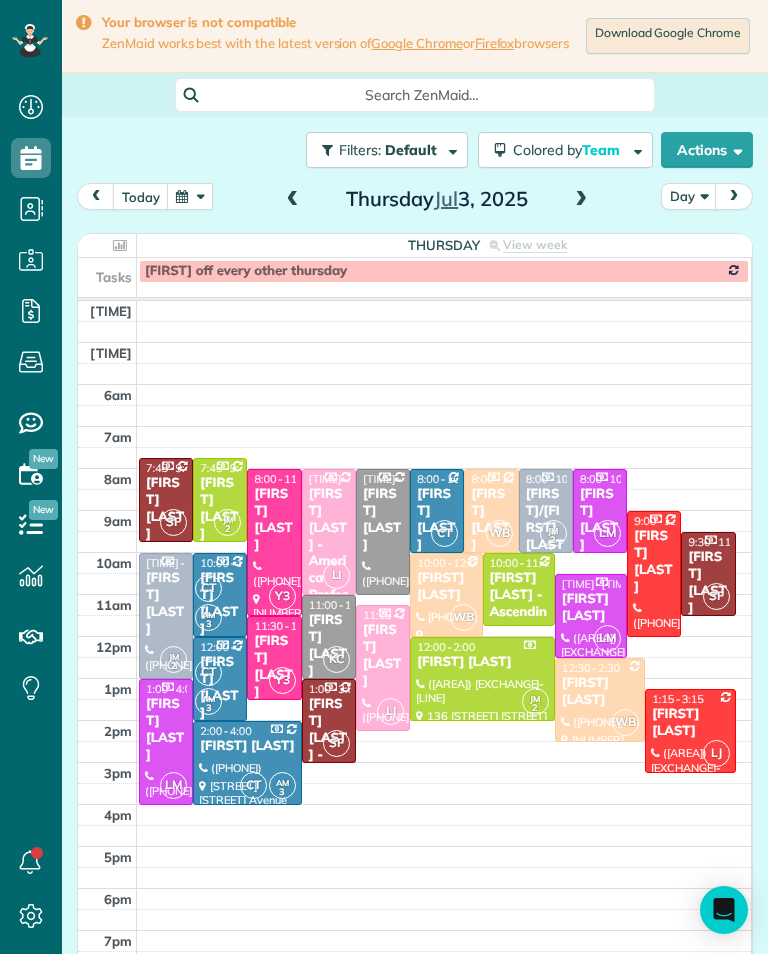 click at bounding box center [581, 200] 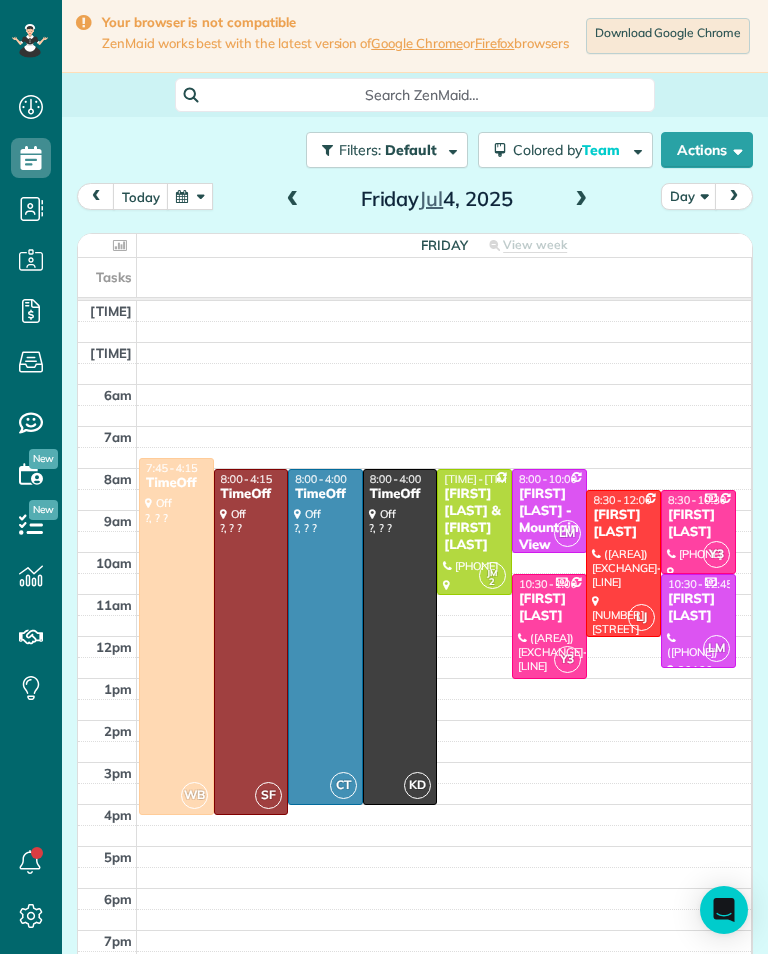 click at bounding box center [581, 200] 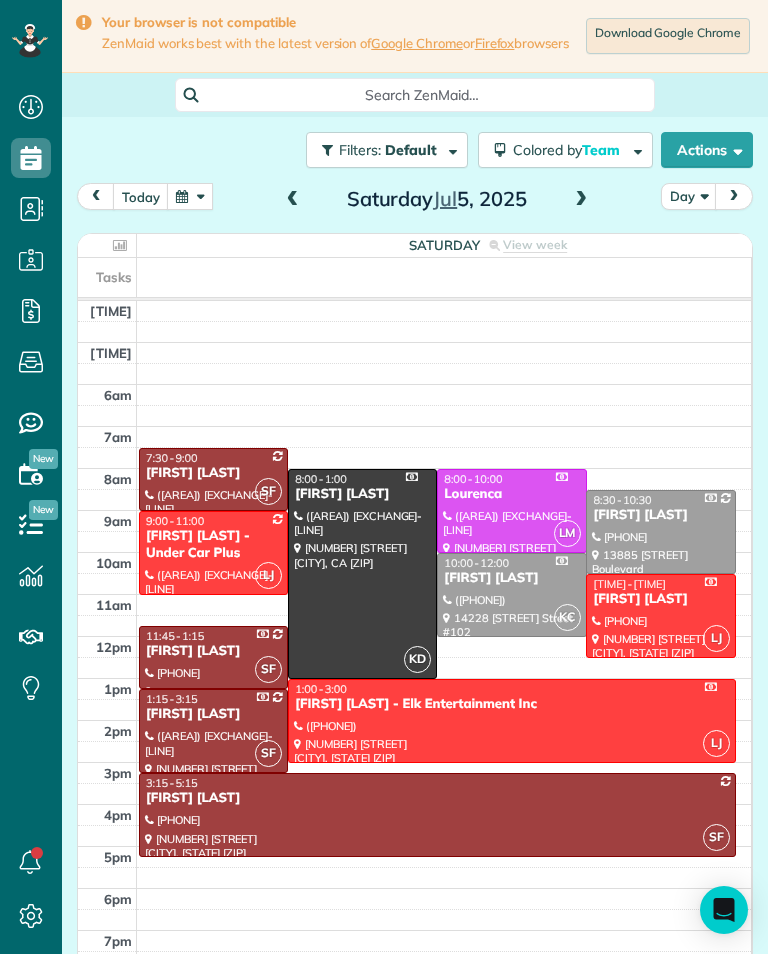 click at bounding box center [581, 200] 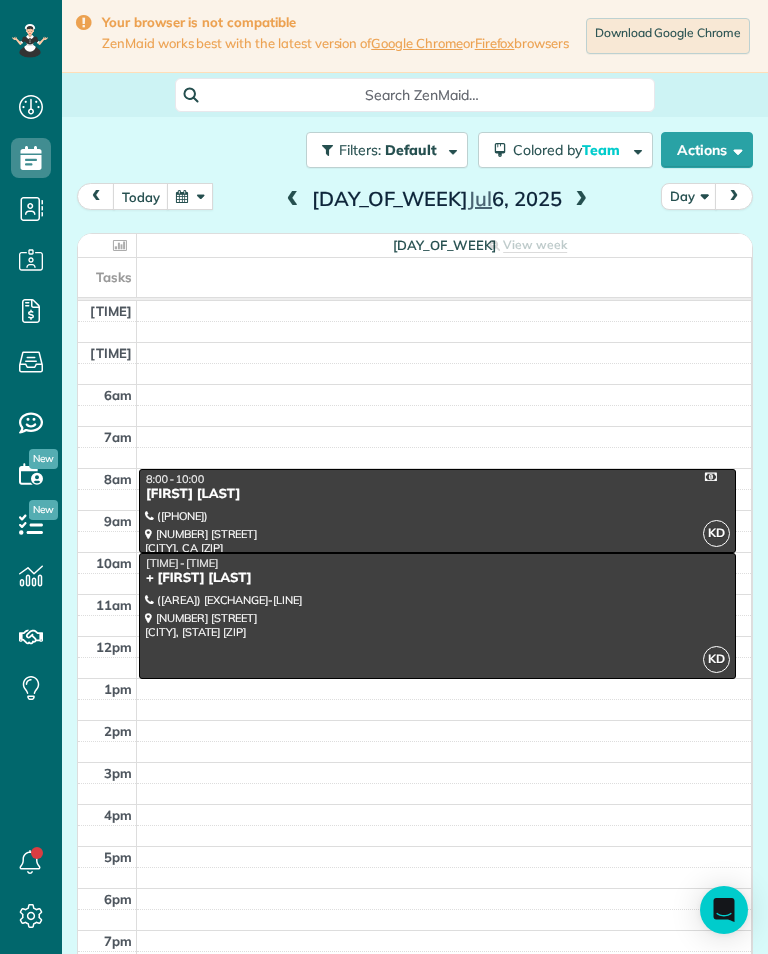 click at bounding box center [437, 616] 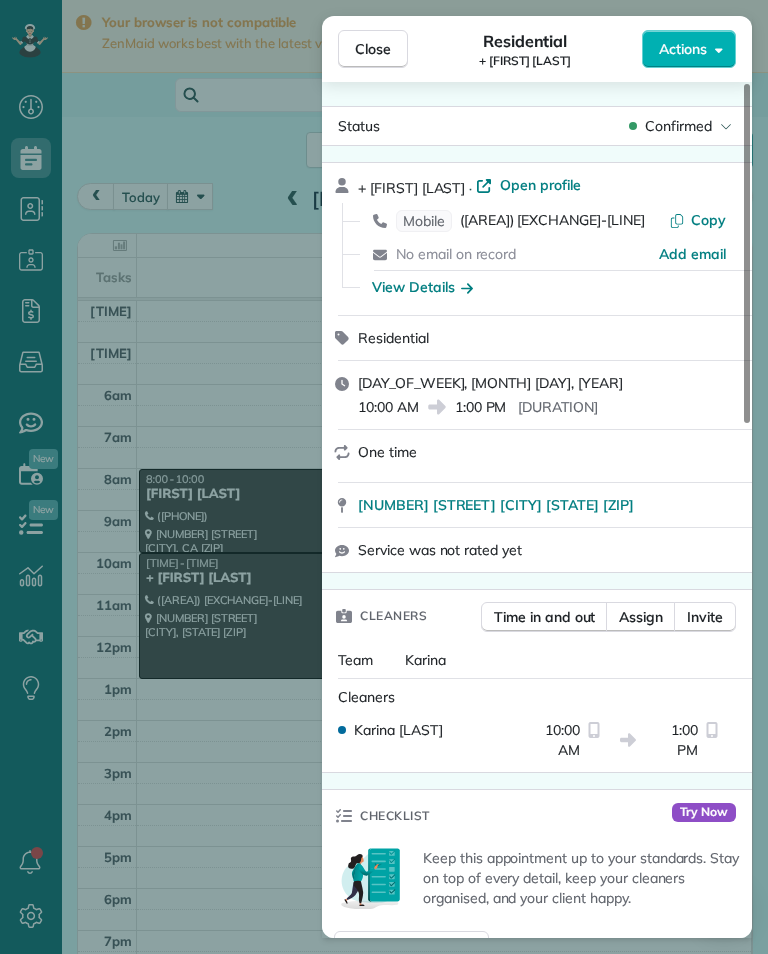 click on "(865) 776-7894" at bounding box center (552, 221) 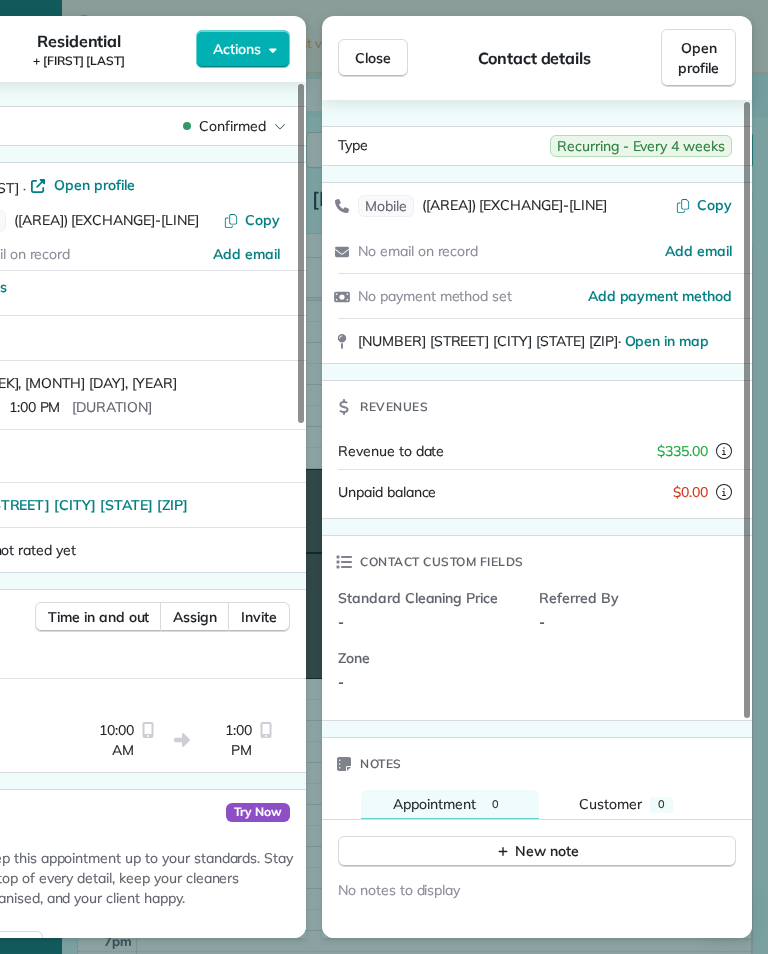 click on "Close" at bounding box center (373, 58) 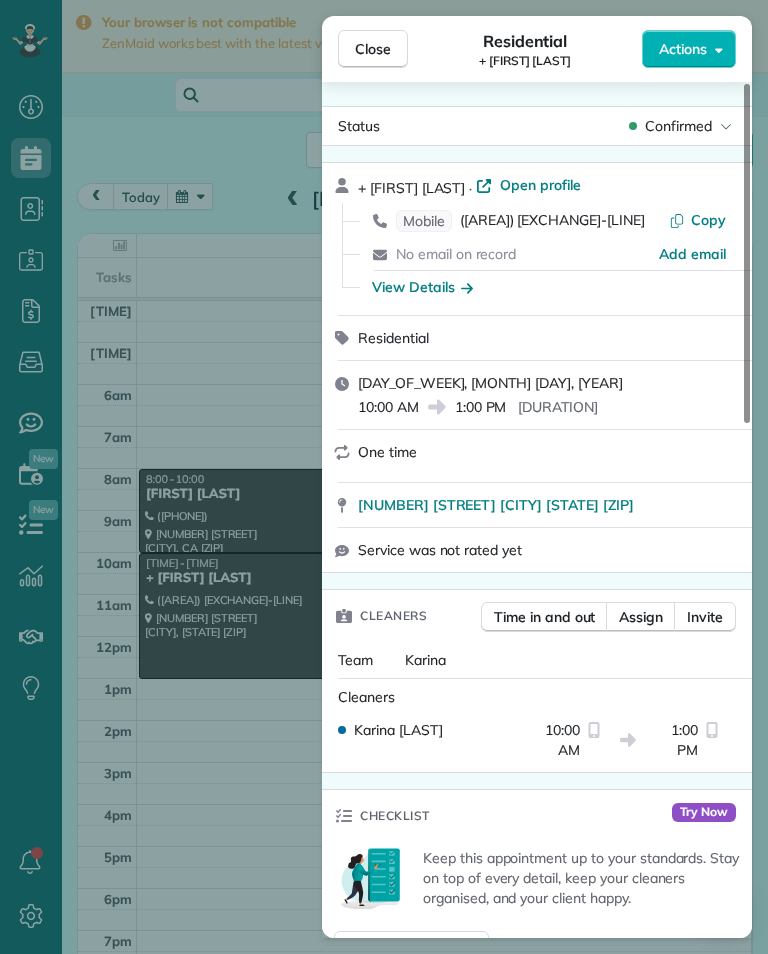 click on "Close" at bounding box center [373, 49] 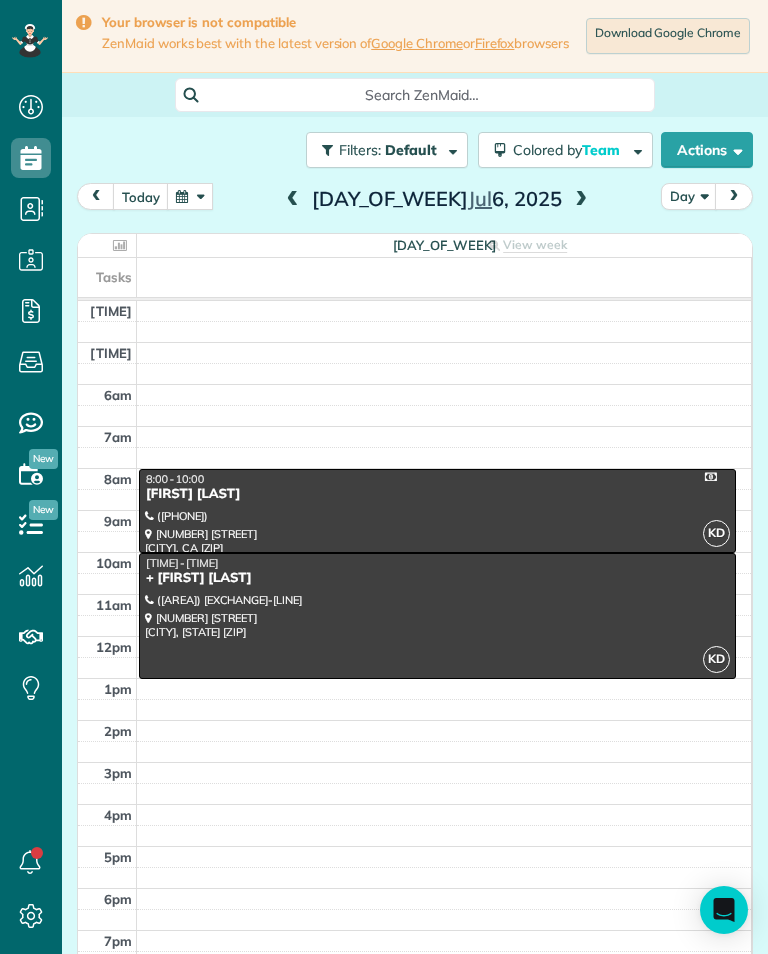 click at bounding box center (581, 200) 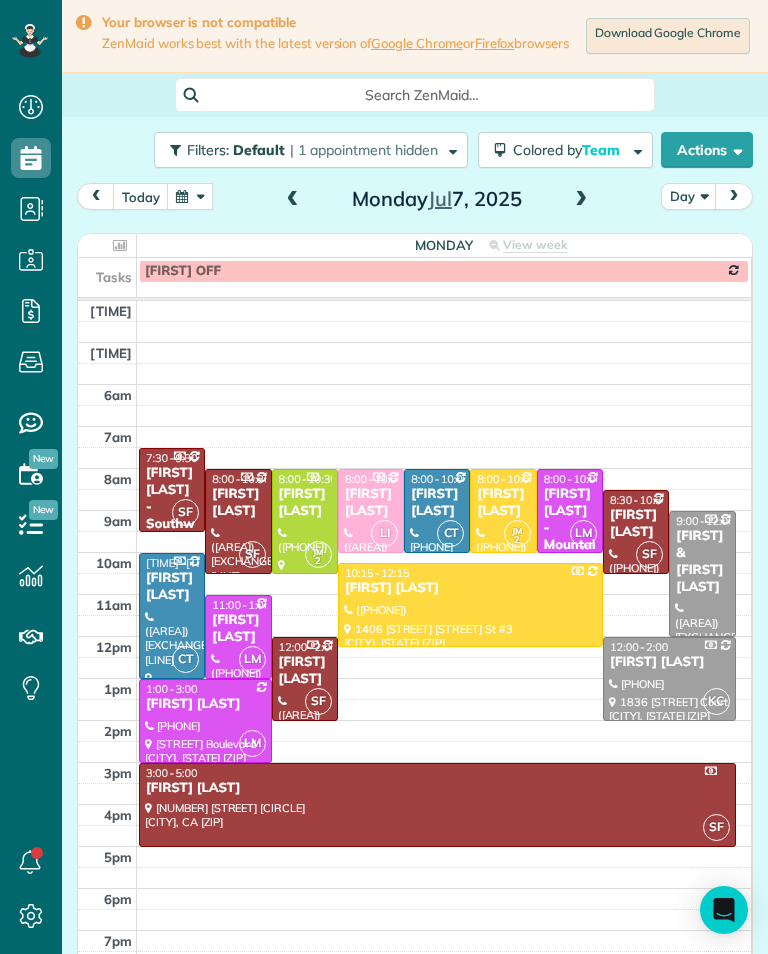 click at bounding box center [293, 200] 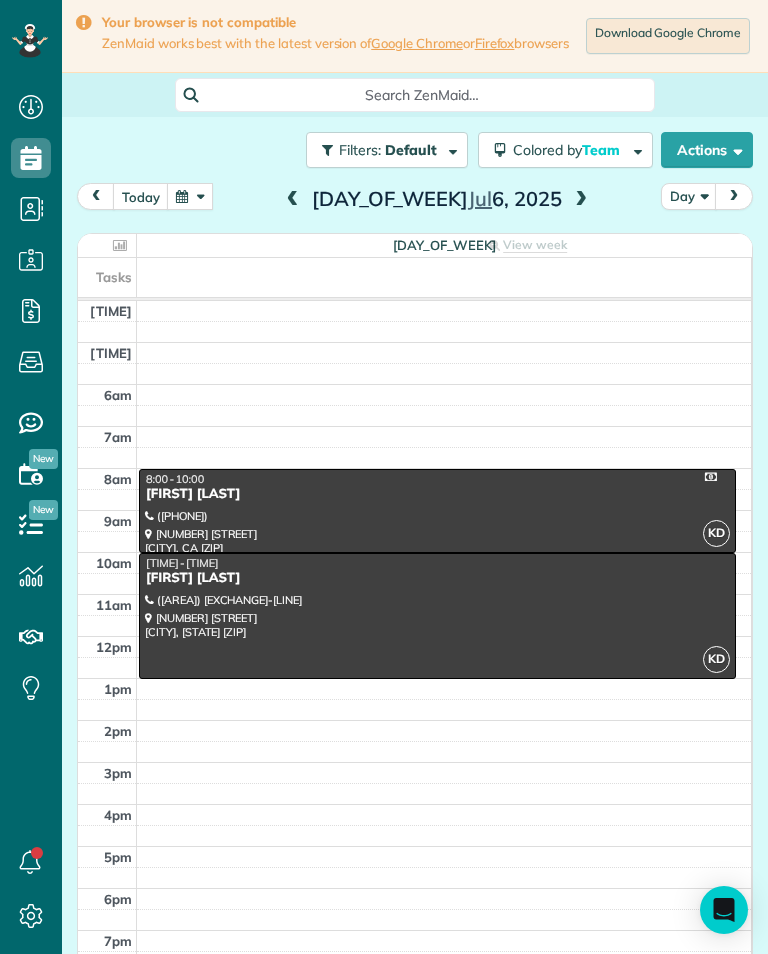 click at bounding box center [581, 200] 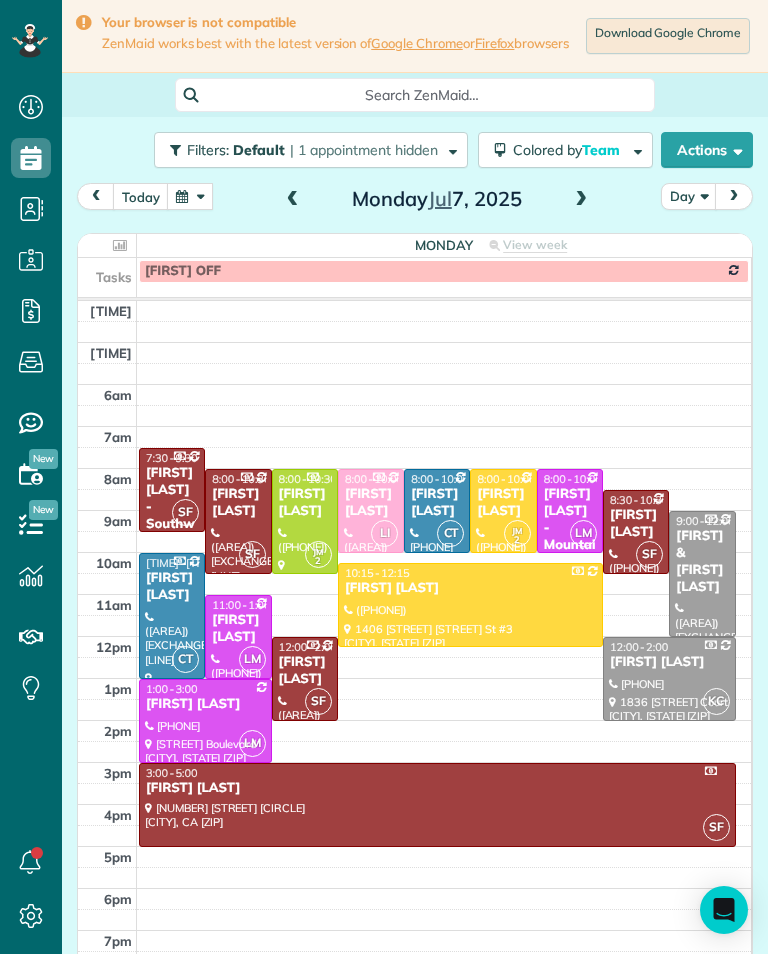 click at bounding box center (581, 200) 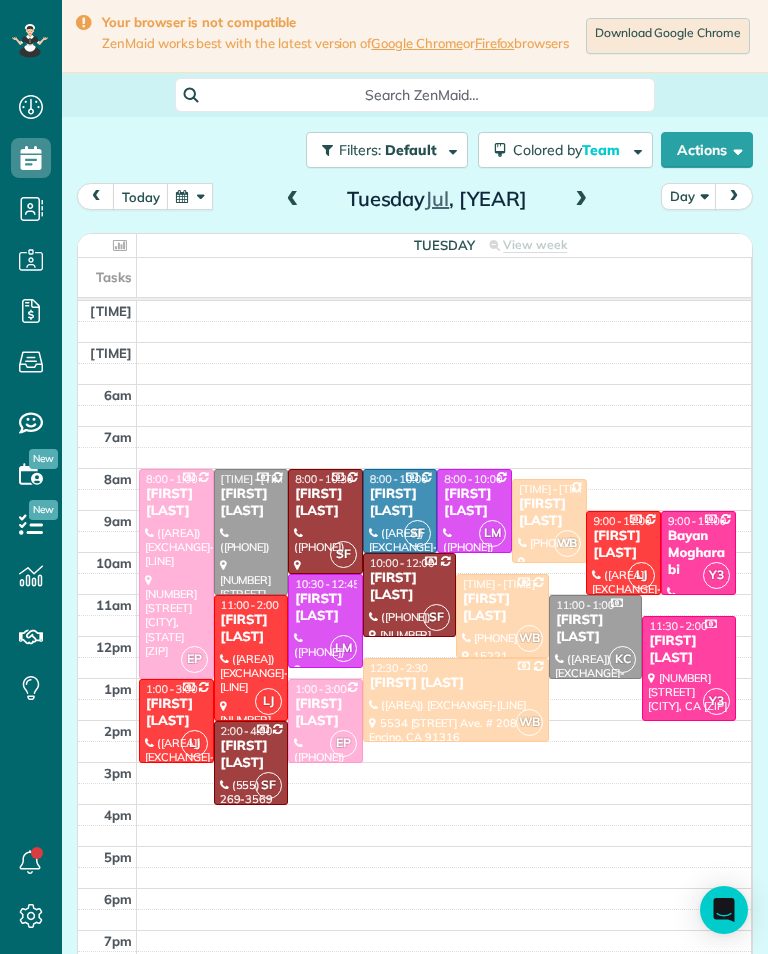scroll, scrollTop: 985, scrollLeft: 62, axis: both 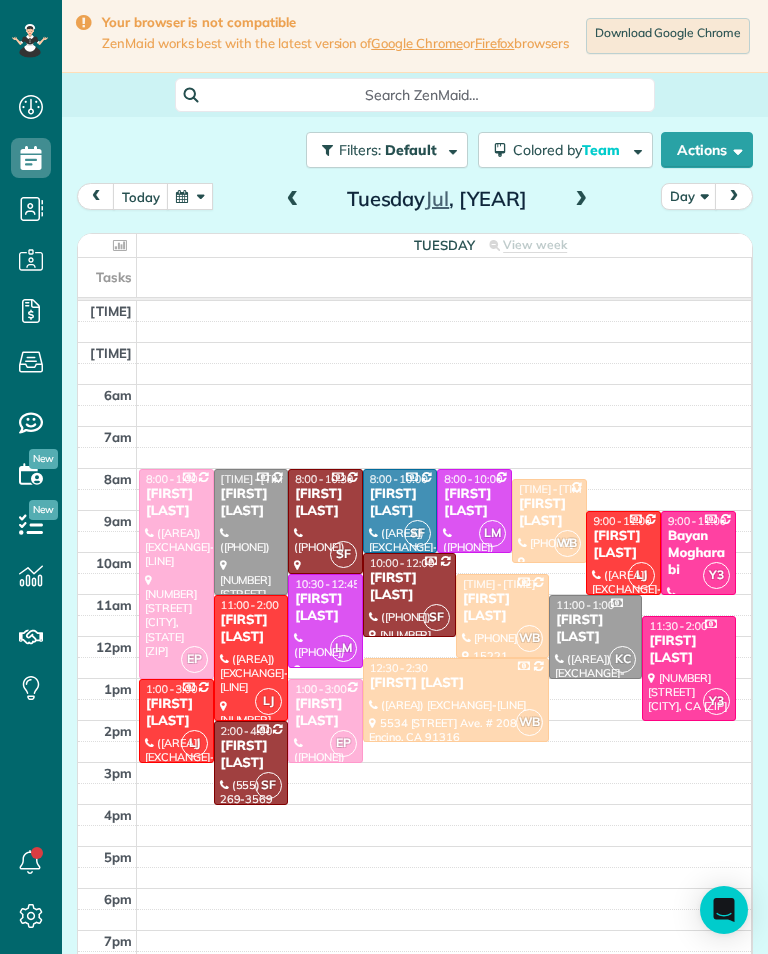 click at bounding box center (581, 200) 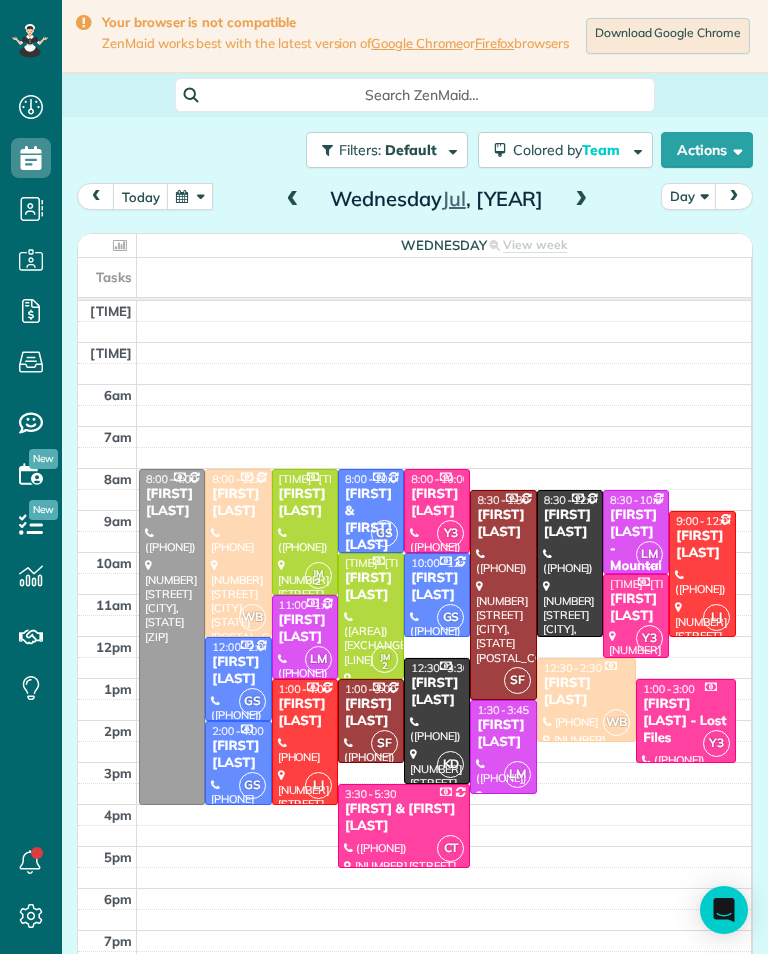 click at bounding box center [581, 200] 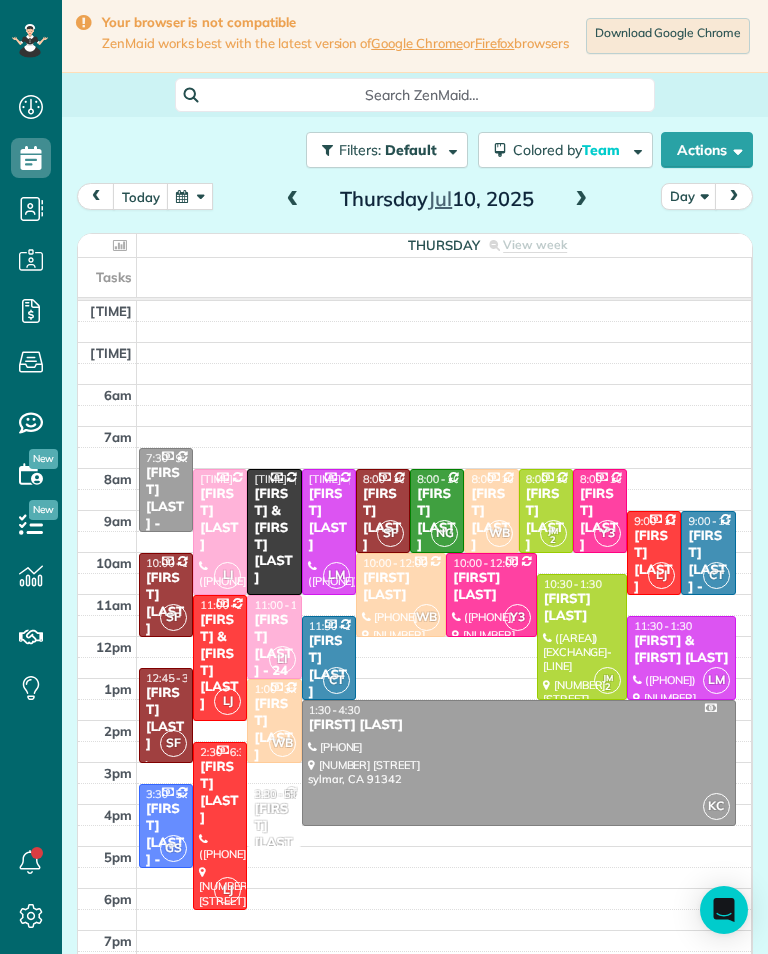 click at bounding box center (581, 200) 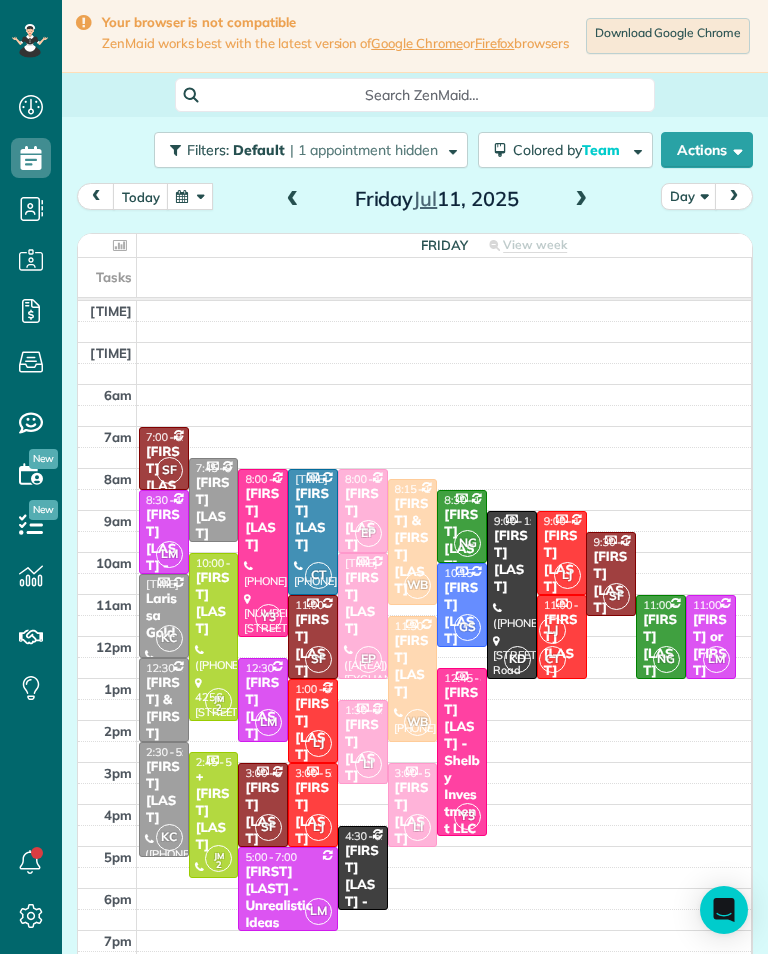 click on "Friday  Jul  11, 2025" at bounding box center (437, 199) 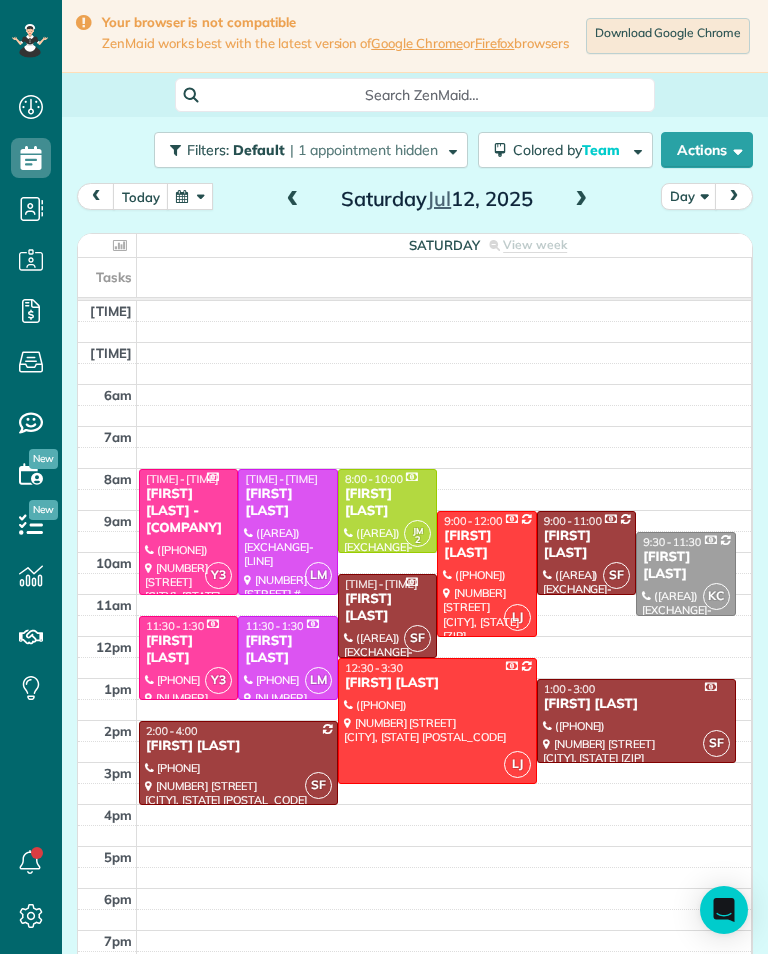 click at bounding box center [581, 200] 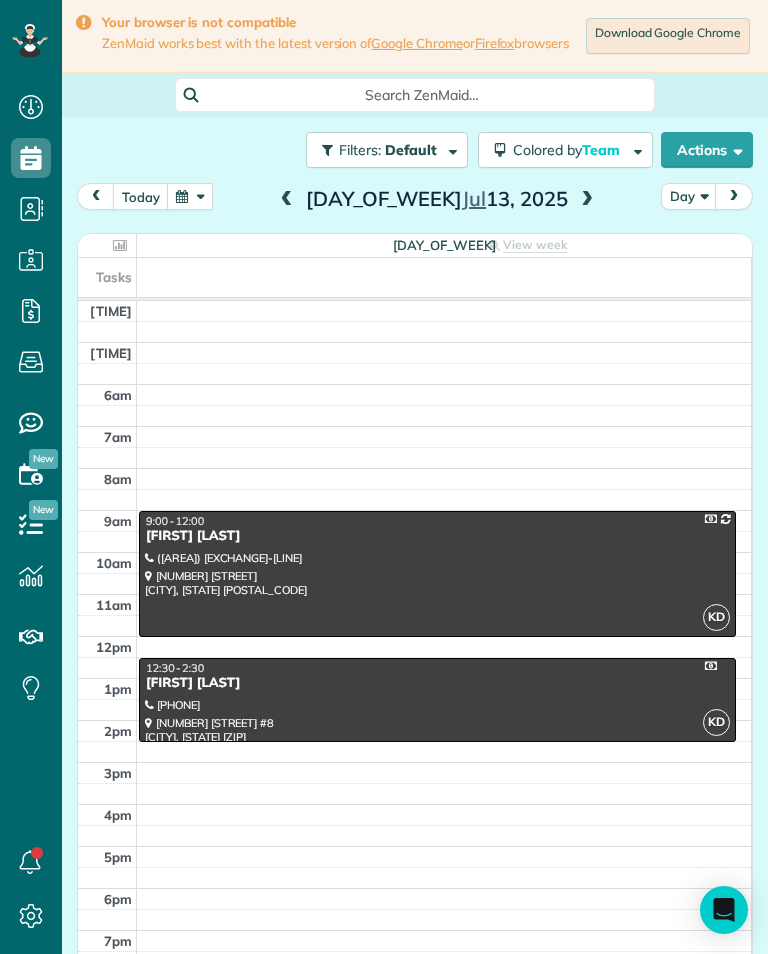 click at bounding box center [587, 200] 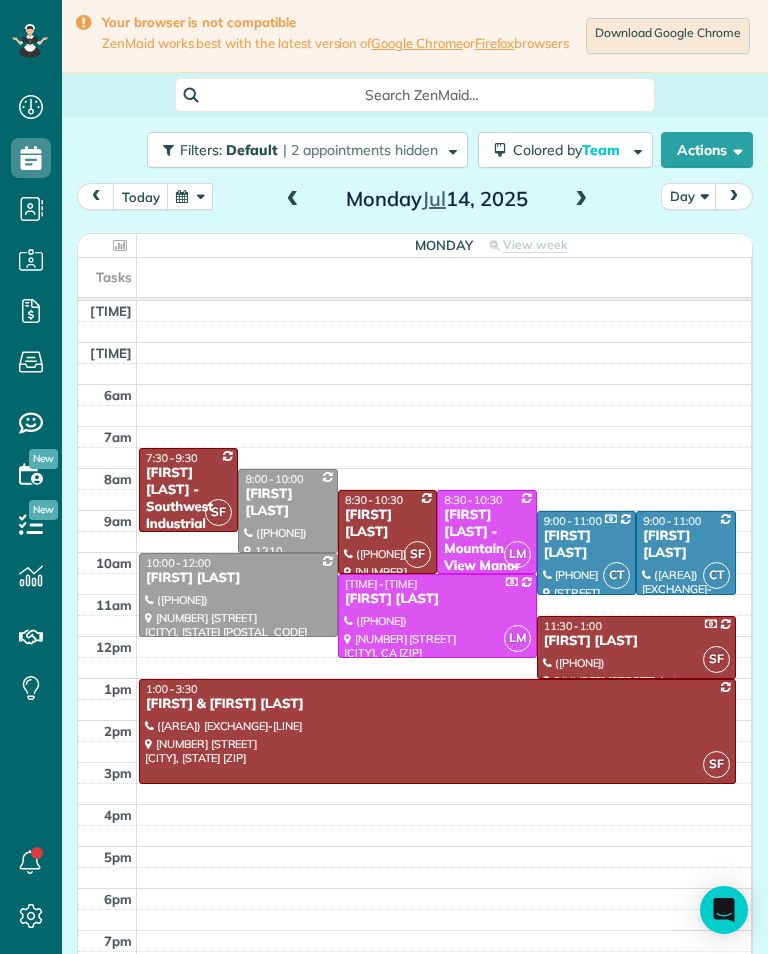 click at bounding box center (581, 200) 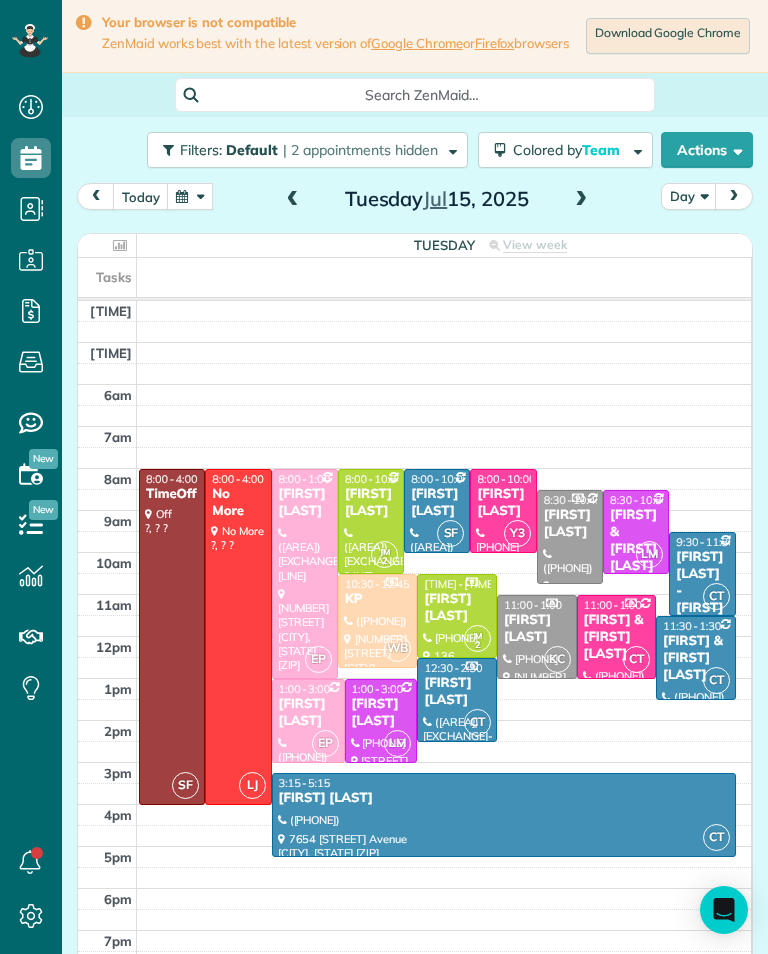 click at bounding box center [581, 200] 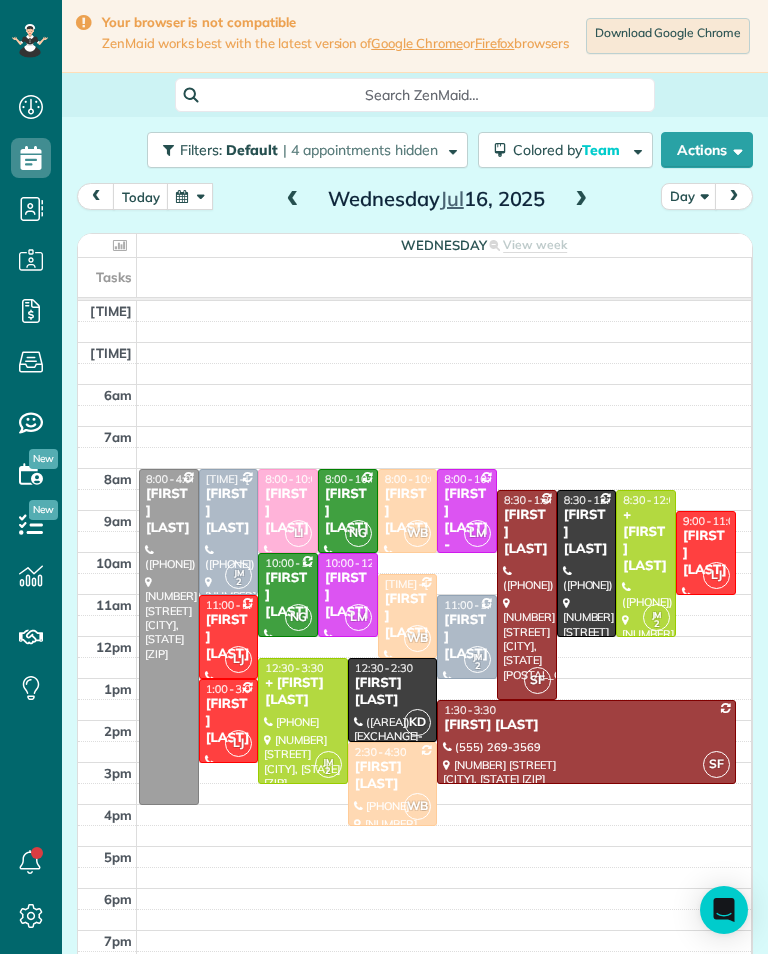 click on "+ Lauren Gabel" at bounding box center (646, 541) 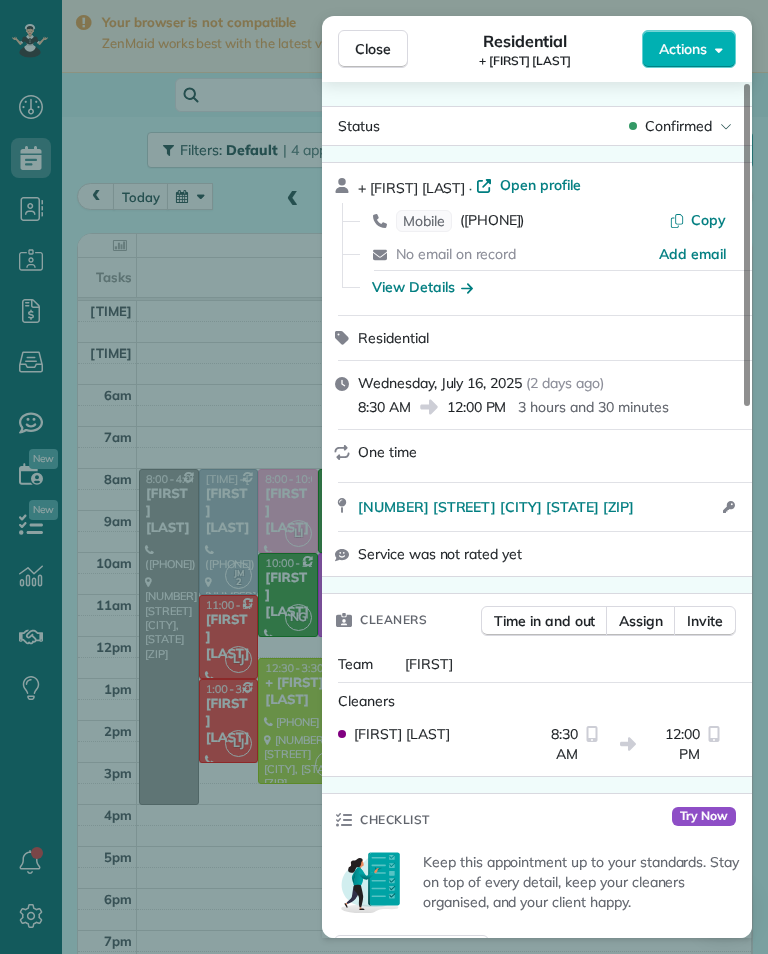 click on "(512) 680-4350" at bounding box center [492, 221] 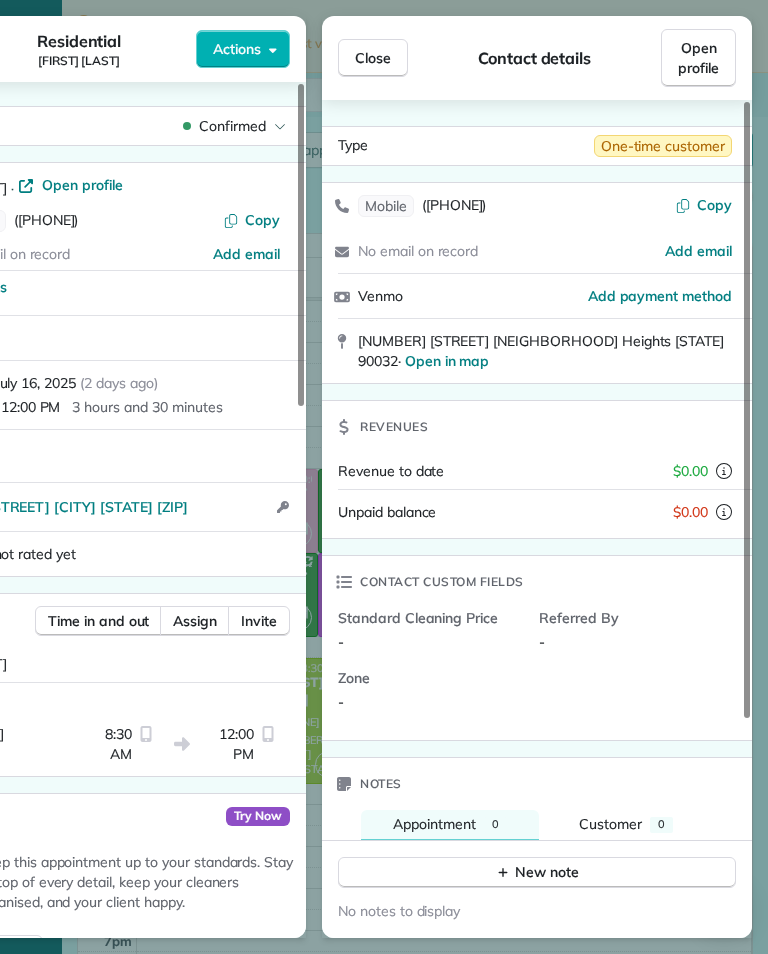 click on "Close" at bounding box center (373, 58) 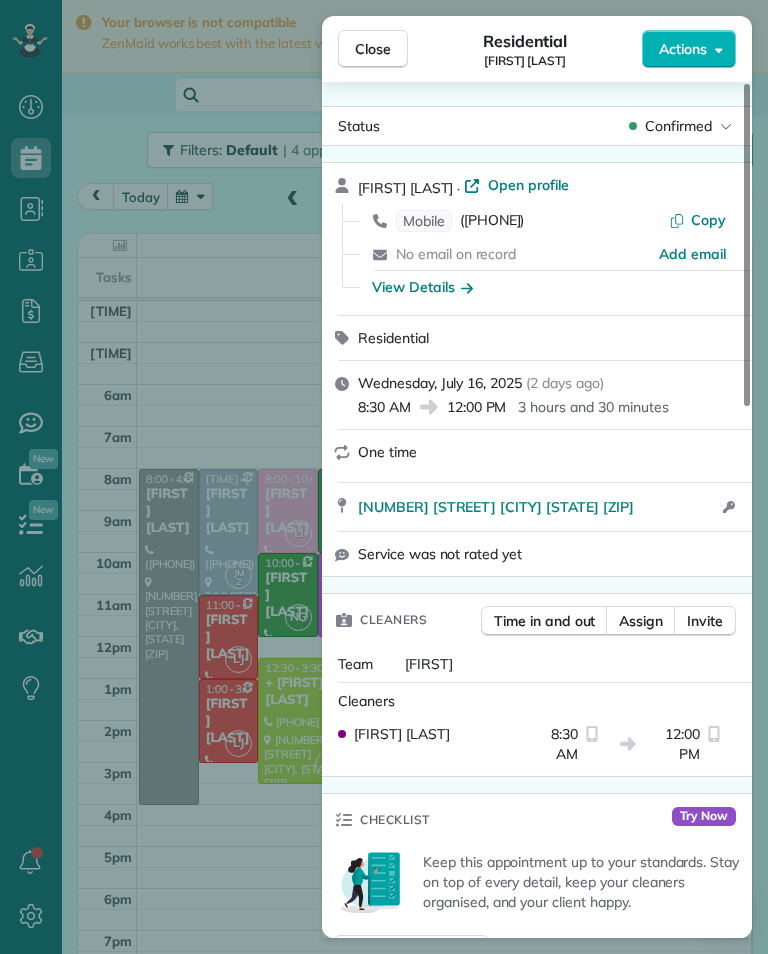 click on "Close" at bounding box center [373, 49] 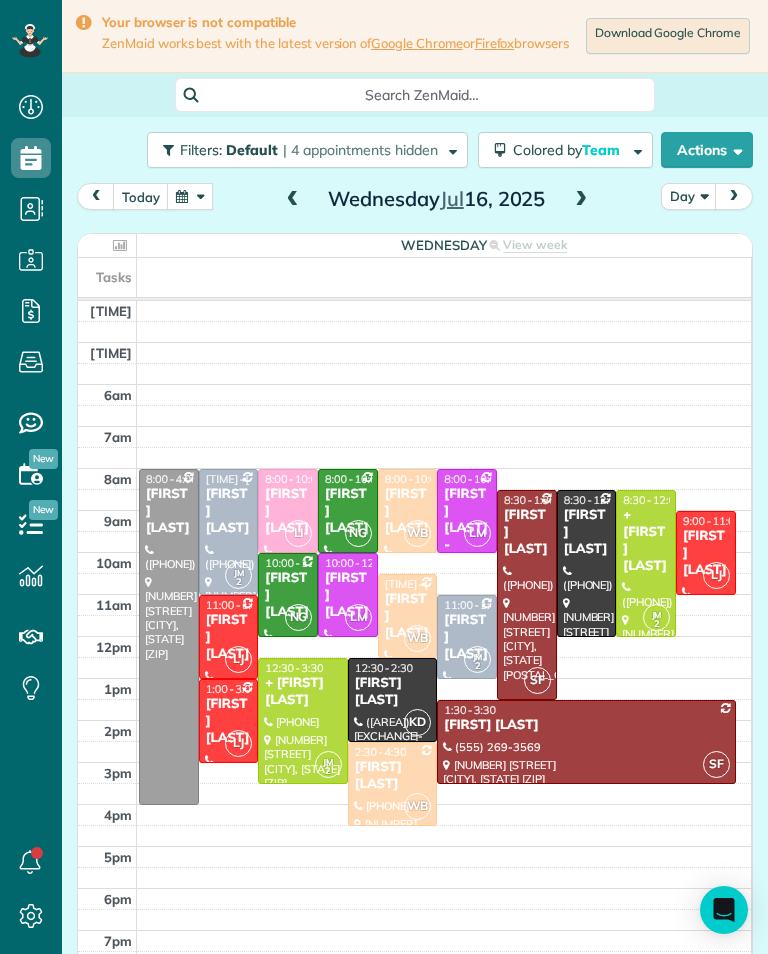 scroll, scrollTop: 985, scrollLeft: 62, axis: both 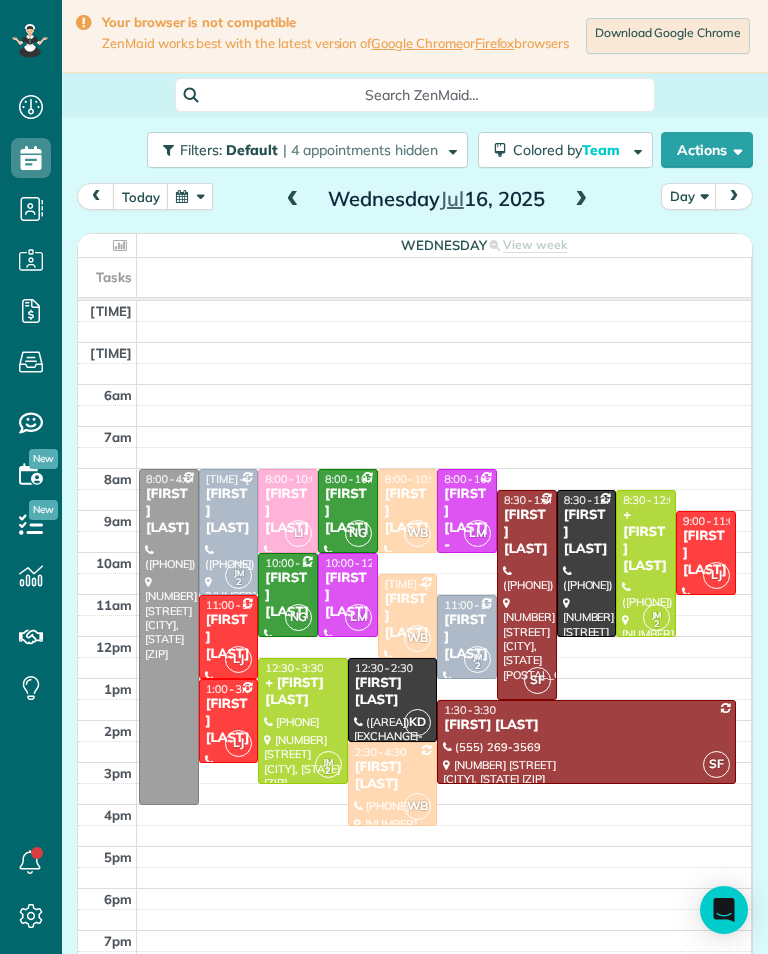 click on "+ Lauren Gabel" at bounding box center (646, 541) 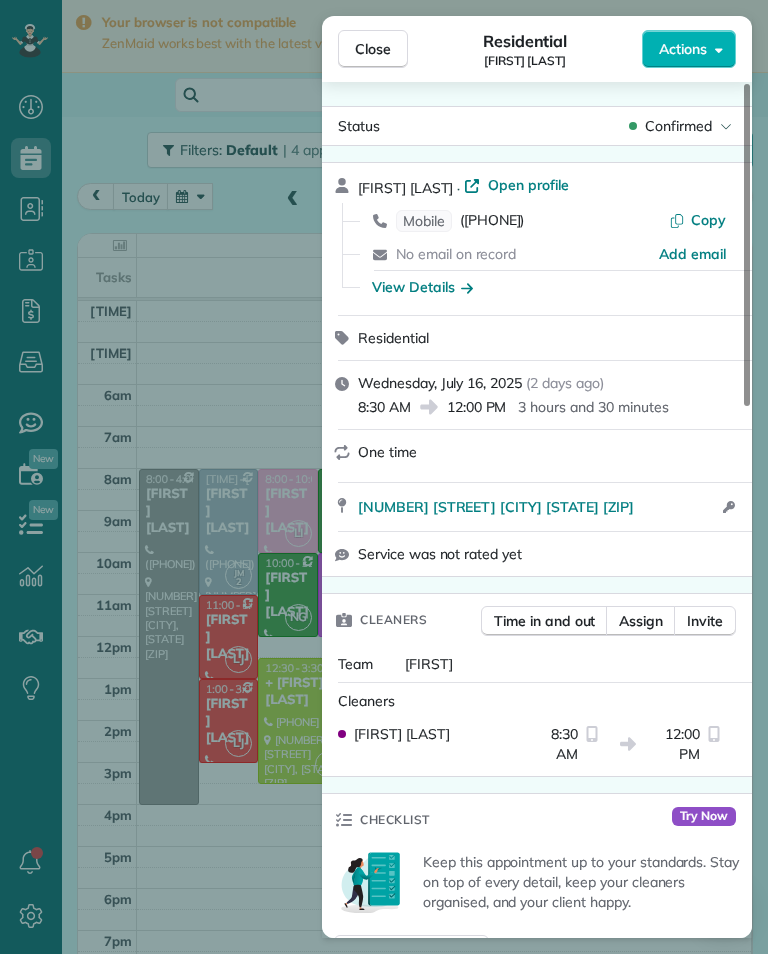 click on "Close Residential Lauren Gabel Actions Status Confirmed Lauren Gabel · Open profile Mobile (512) 680-4350 Copy No email on record Add email View Details Residential Wednesday, July 16, 2025 ( 2 days ago ) 8:30 AM 12:00 PM 3 hours and 30 minutes One time 4257 Raynol Street Montetito Heights CA 90032 Open access information Service was not rated yet Cleaners Time in and out Assign Invite Team Jacqueline Cleaners Johanna   Martinez 8:30 AM 12:00 PM Checklist Try Now Keep this appointment up to your standards. Stay on top of every detail, keep your cleaners organised, and your client happy. Assign a checklist Watch a 5 min demo Billing Billing actions Price $0.00 Overcharge $0.00 Discount $0.00 Coupon discount - Primary tax - Secondary tax - Total appointment price $0.00 Tips collected New feature! $0.00 Mark as paid Total including tip $0.00 Get paid online in no-time! Send an invoice and reward your cleaners with tips Charge customer credit card Appointment custom fields Key # - Work items Notes Appointment 0" at bounding box center (384, 477) 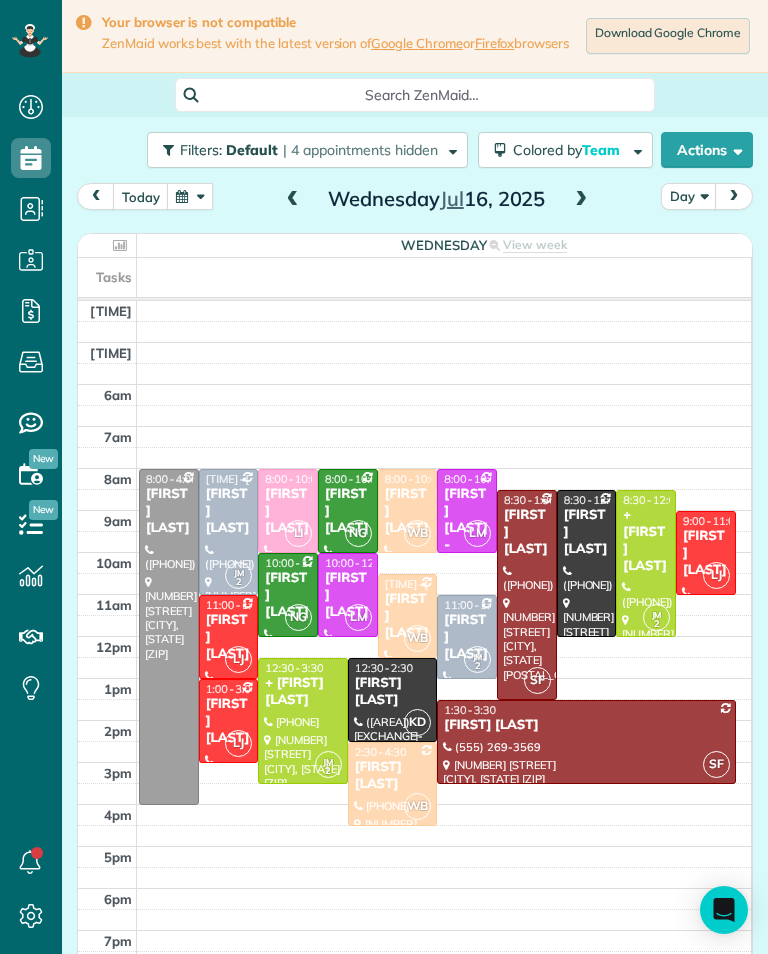click on "+ Klaudia Moran" at bounding box center [303, 692] 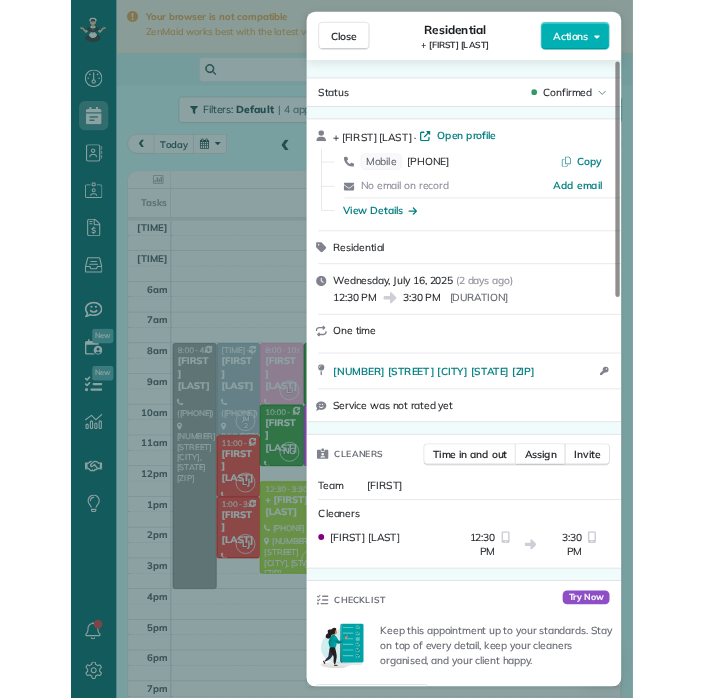 scroll, scrollTop: 985, scrollLeft: 62, axis: both 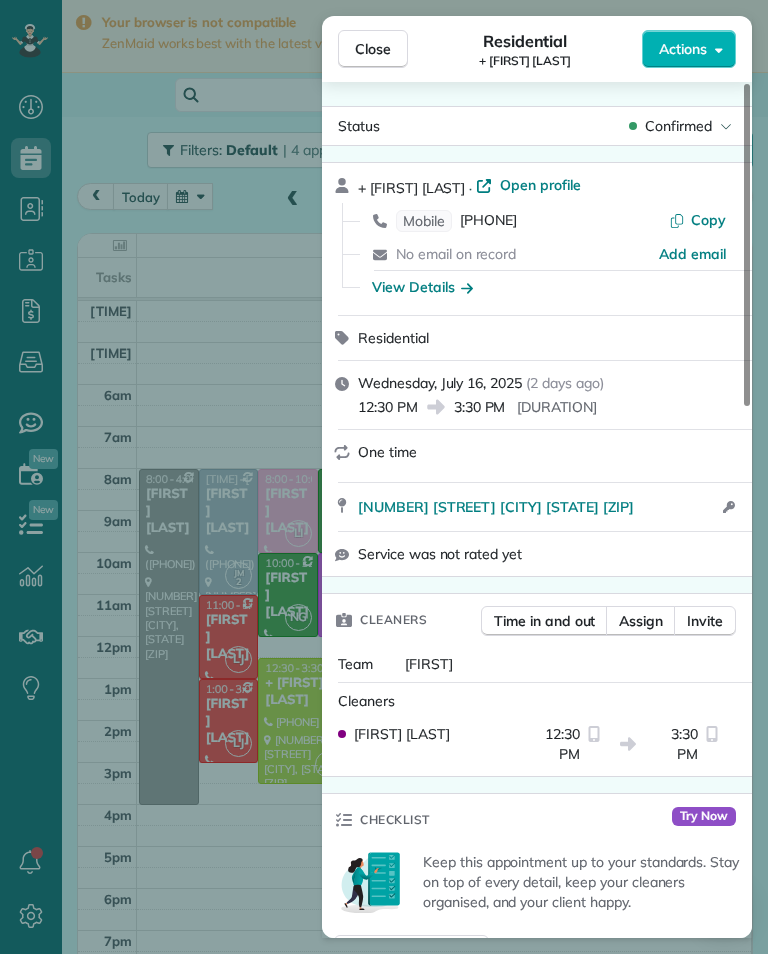 click on "(818) 554-9958" at bounding box center [488, 221] 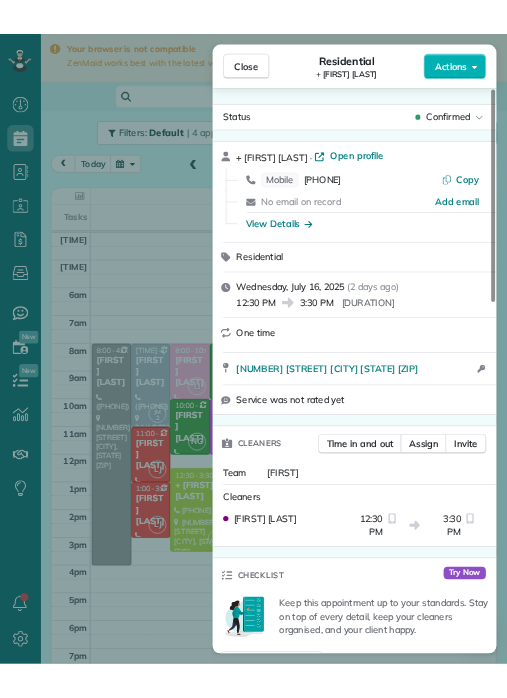 scroll, scrollTop: 985, scrollLeft: 62, axis: both 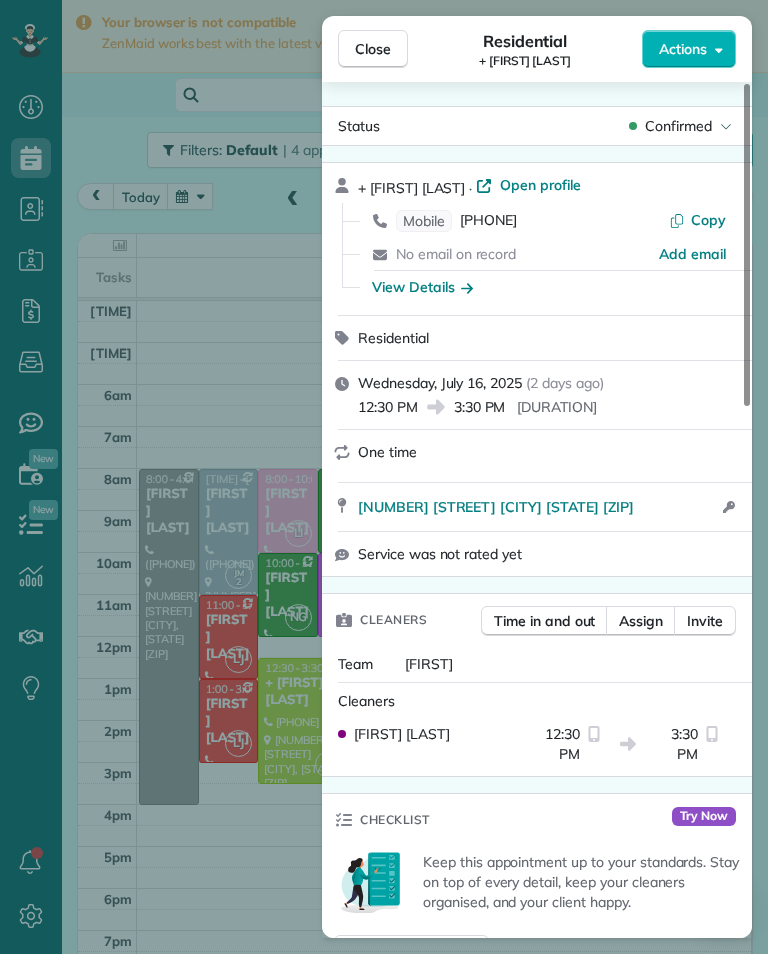click on "Open profile" at bounding box center (540, 185) 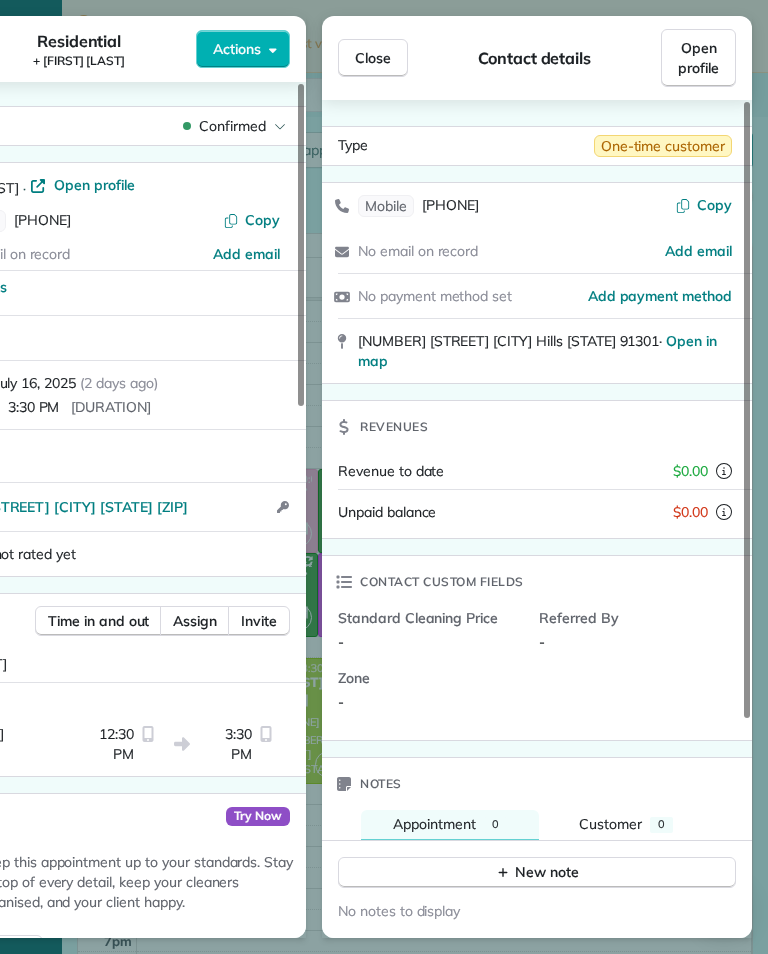 click on "Close" at bounding box center (373, 58) 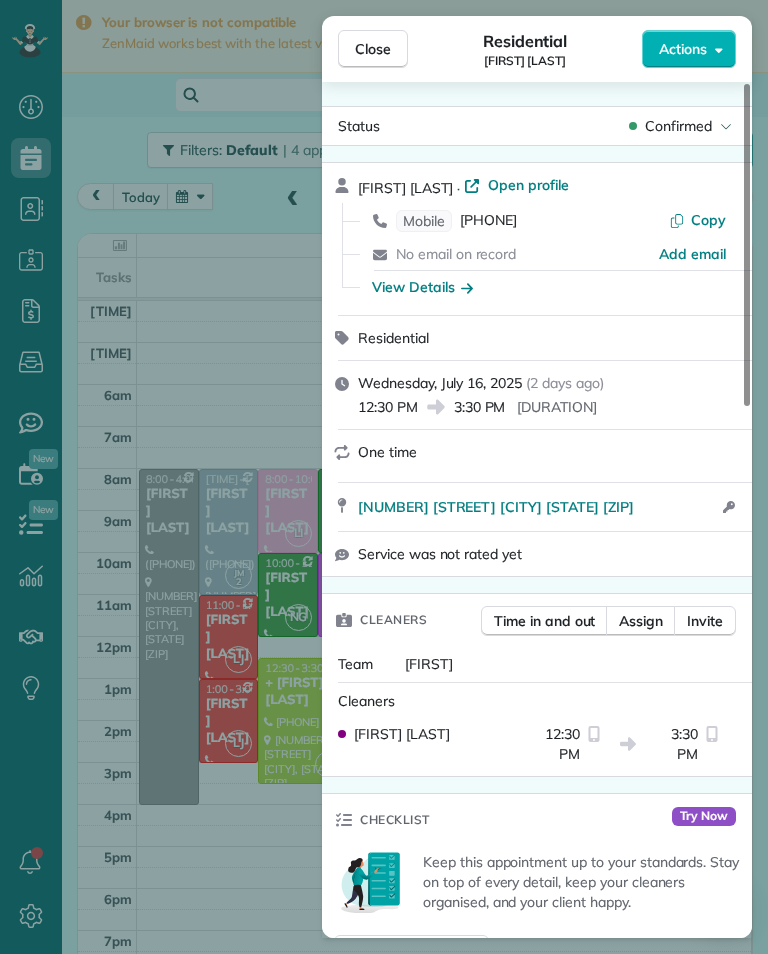click on "Close" at bounding box center [373, 49] 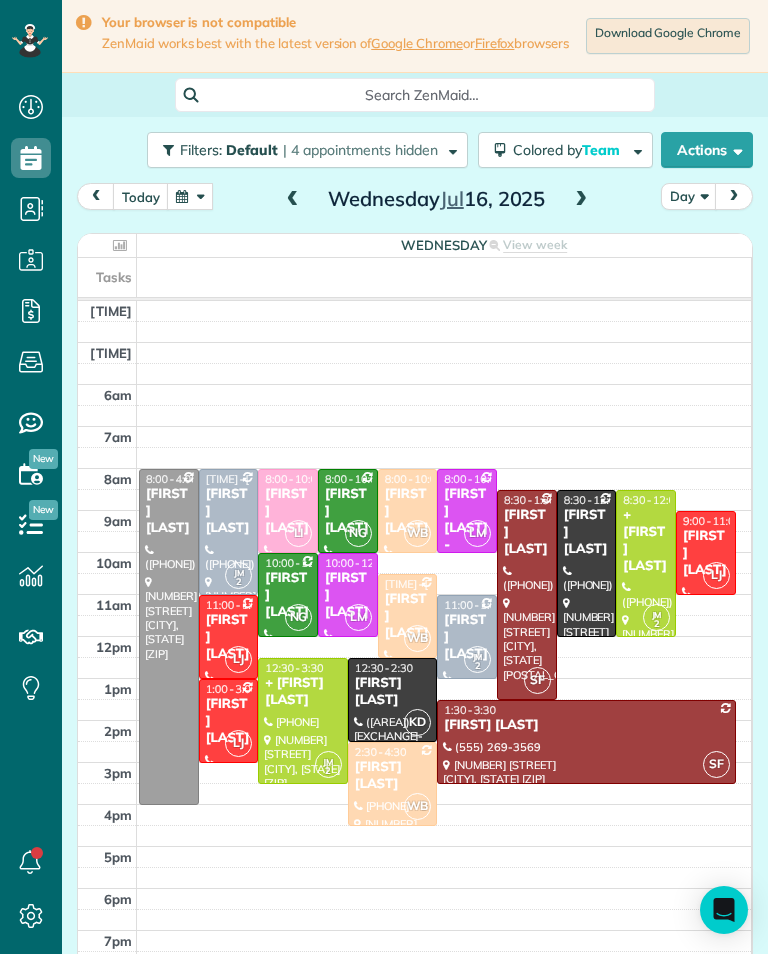 click at bounding box center (581, 200) 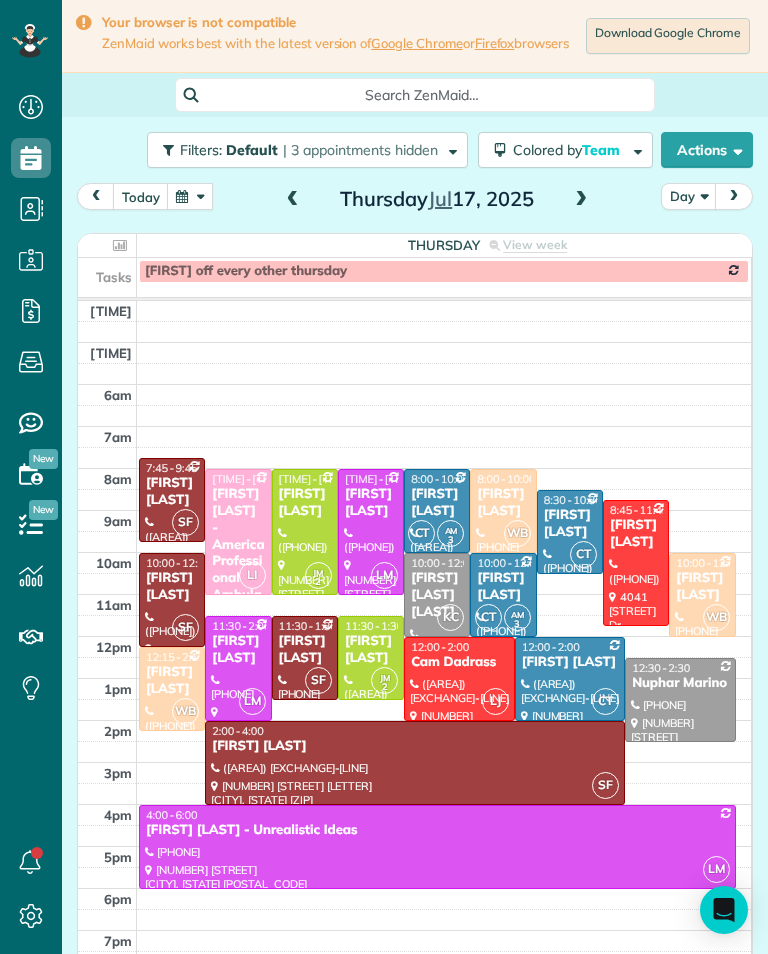 click at bounding box center (293, 200) 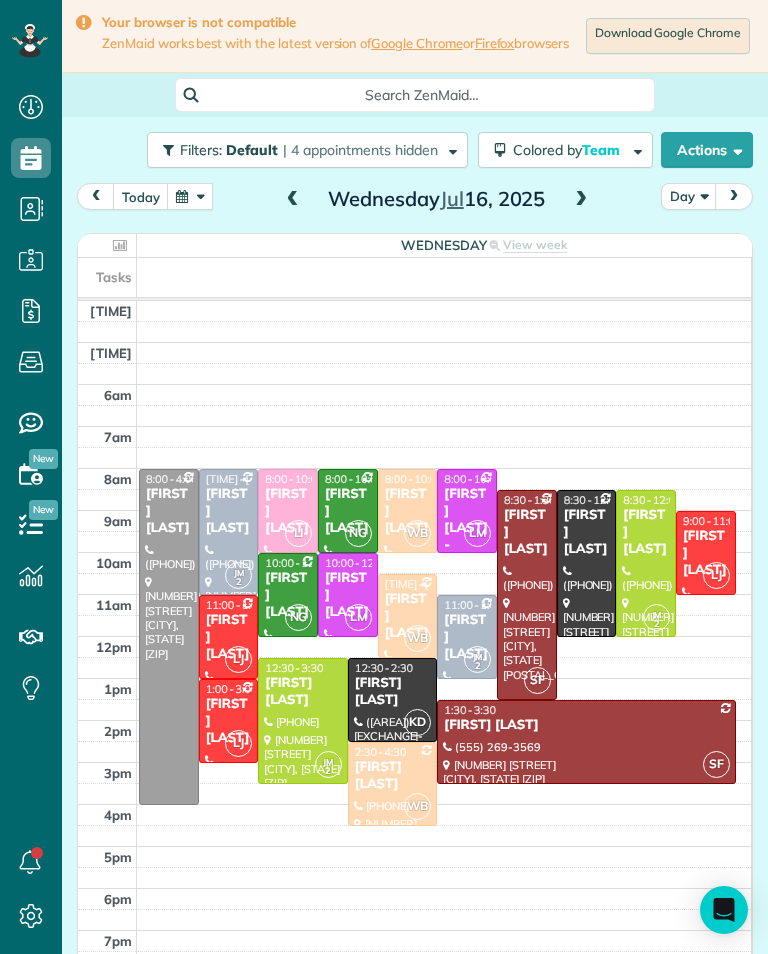 scroll, scrollTop: 985, scrollLeft: 62, axis: both 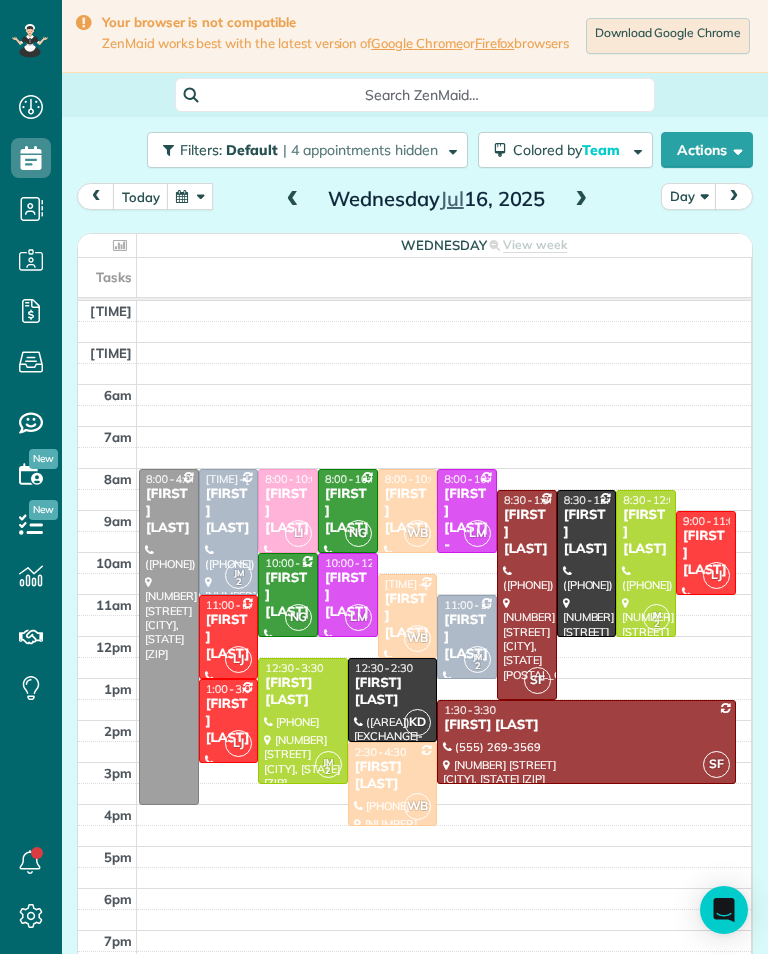 click at bounding box center (581, 200) 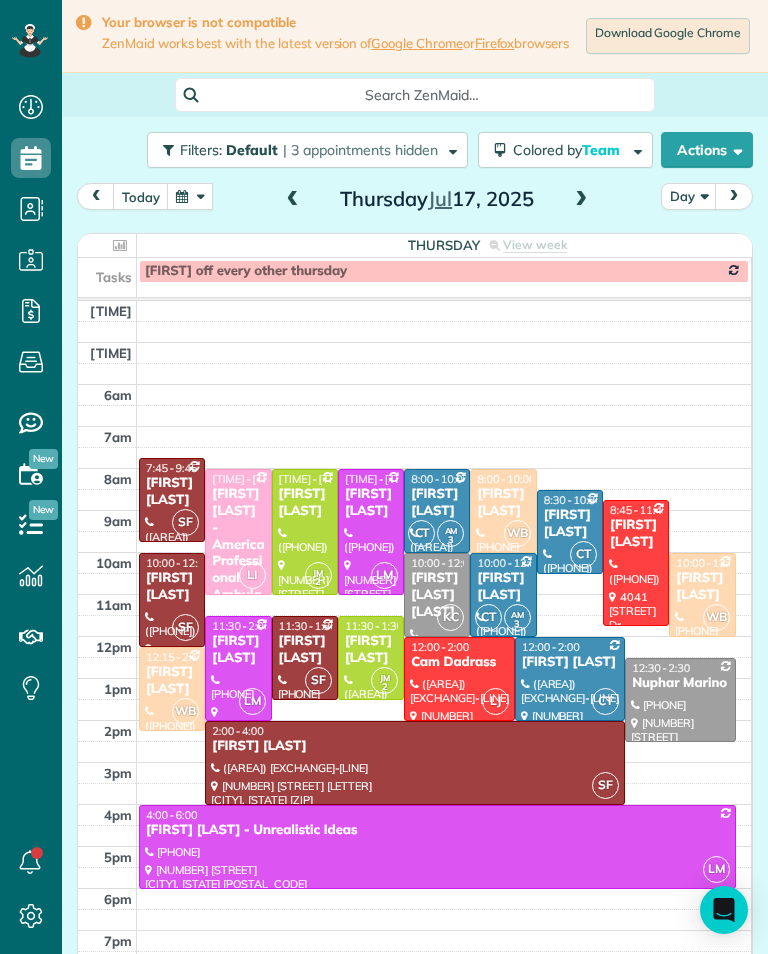 click at bounding box center (581, 200) 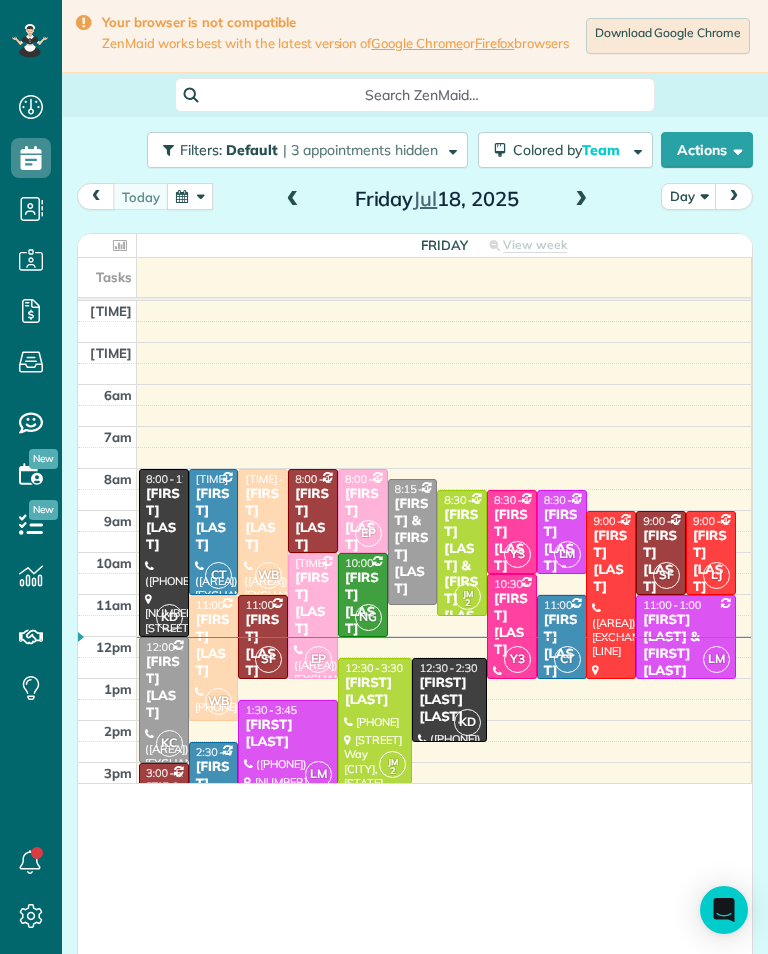 scroll, scrollTop: 985, scrollLeft: 62, axis: both 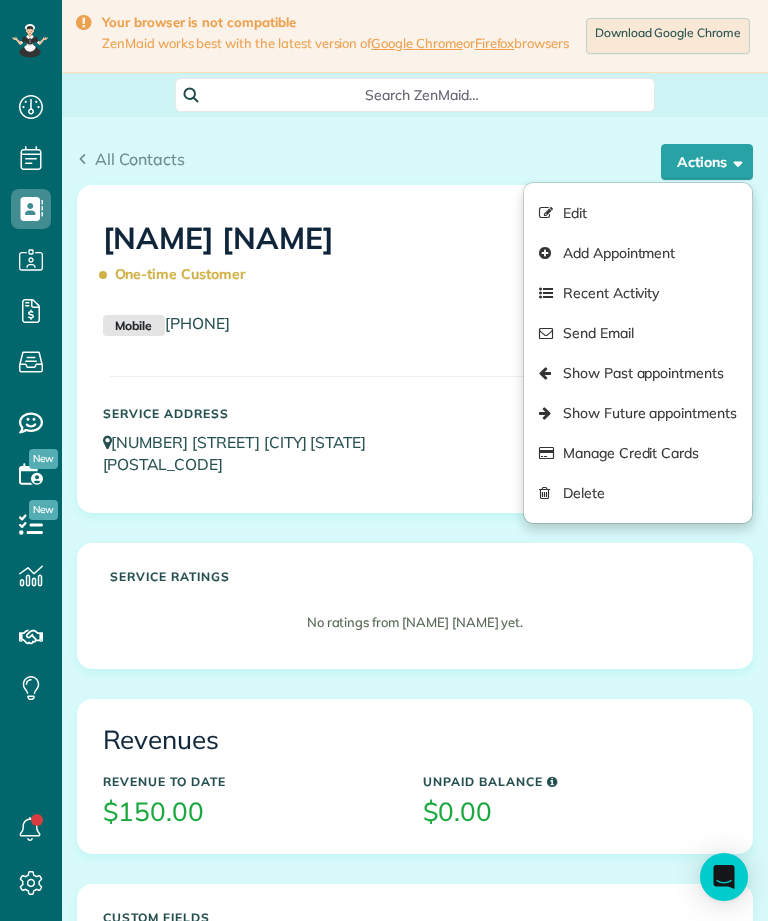 click on "Edit" at bounding box center [638, 213] 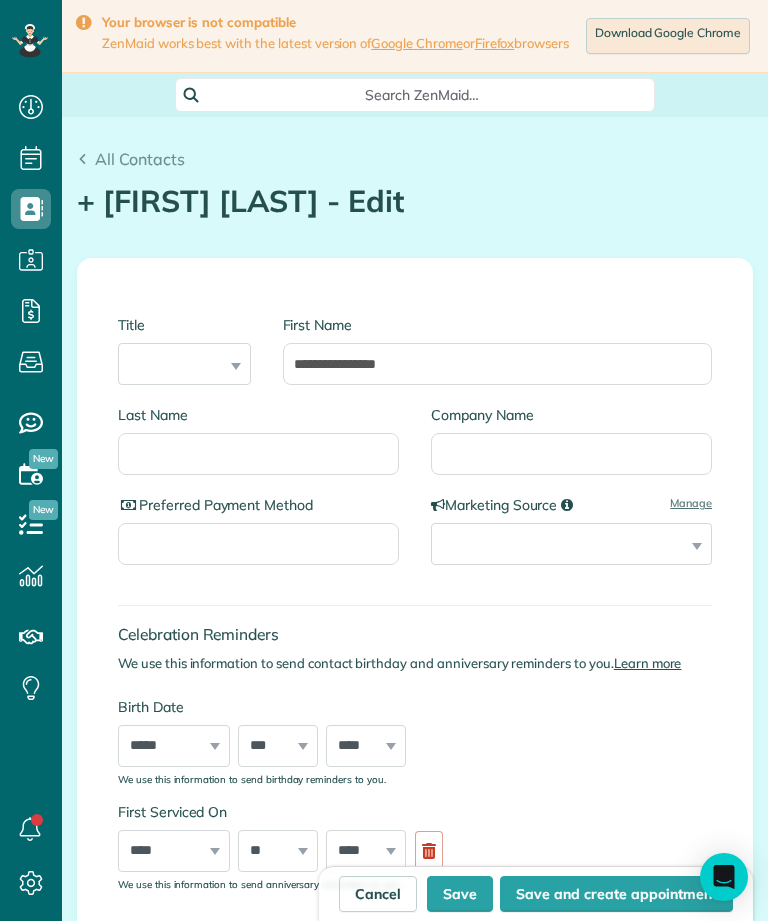 scroll, scrollTop: 0, scrollLeft: 0, axis: both 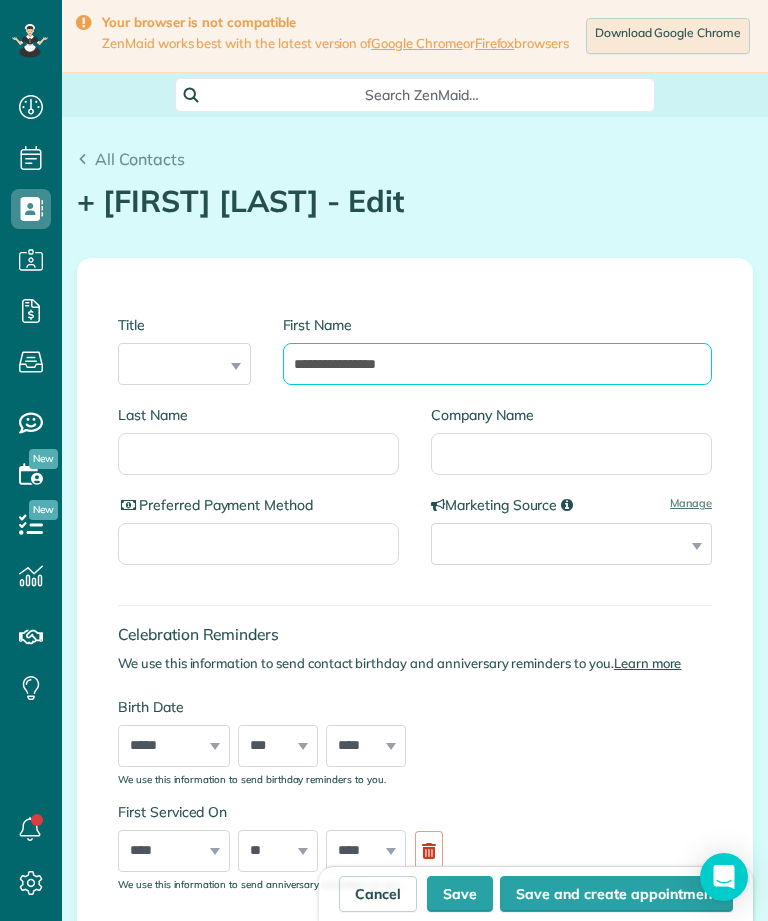 click on "**********" at bounding box center [498, 364] 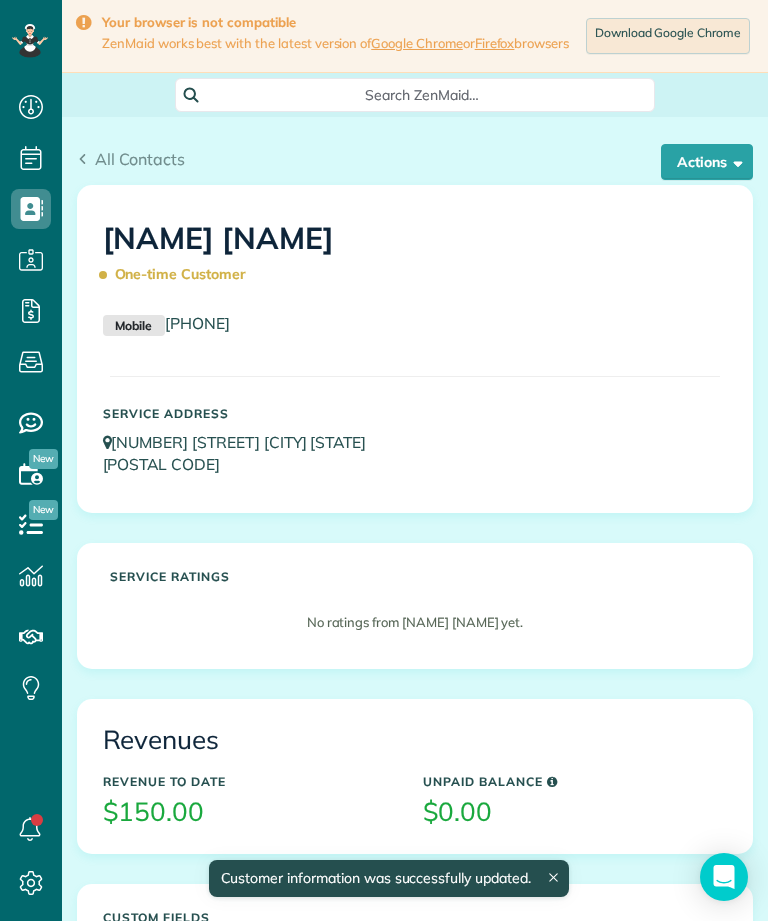 scroll, scrollTop: 0, scrollLeft: 0, axis: both 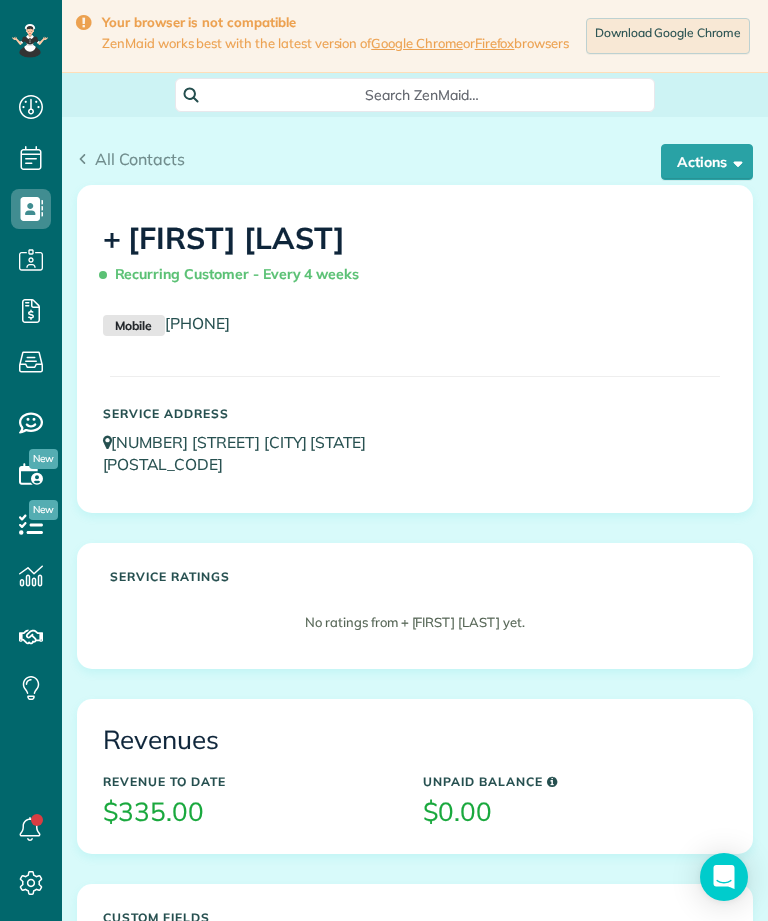 click on "Actions" at bounding box center (707, 162) 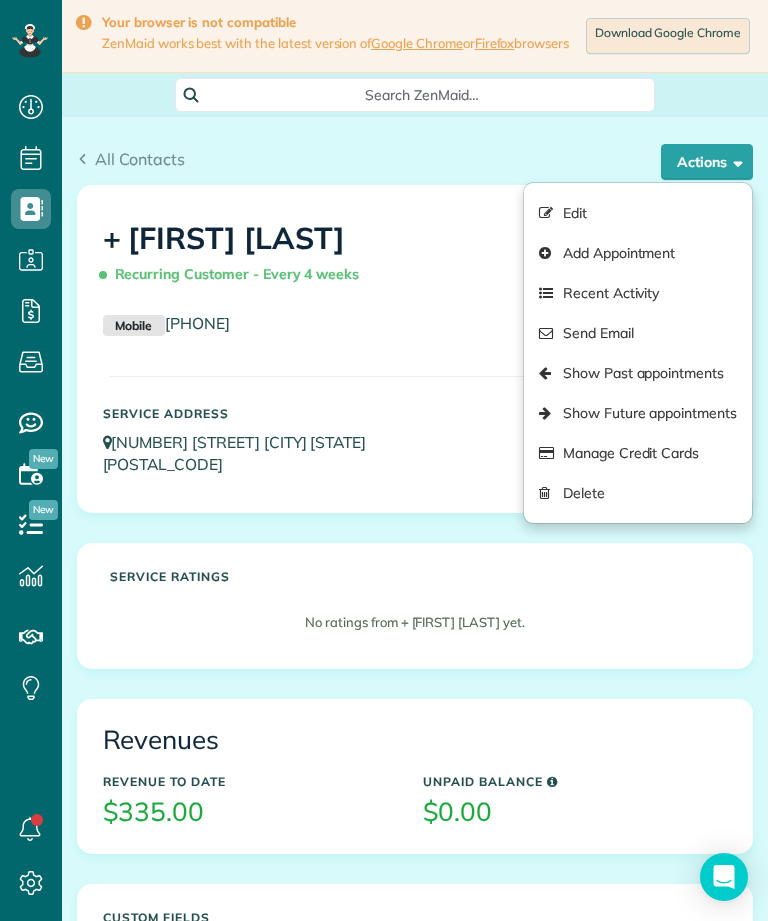 click on "Edit" at bounding box center [638, 213] 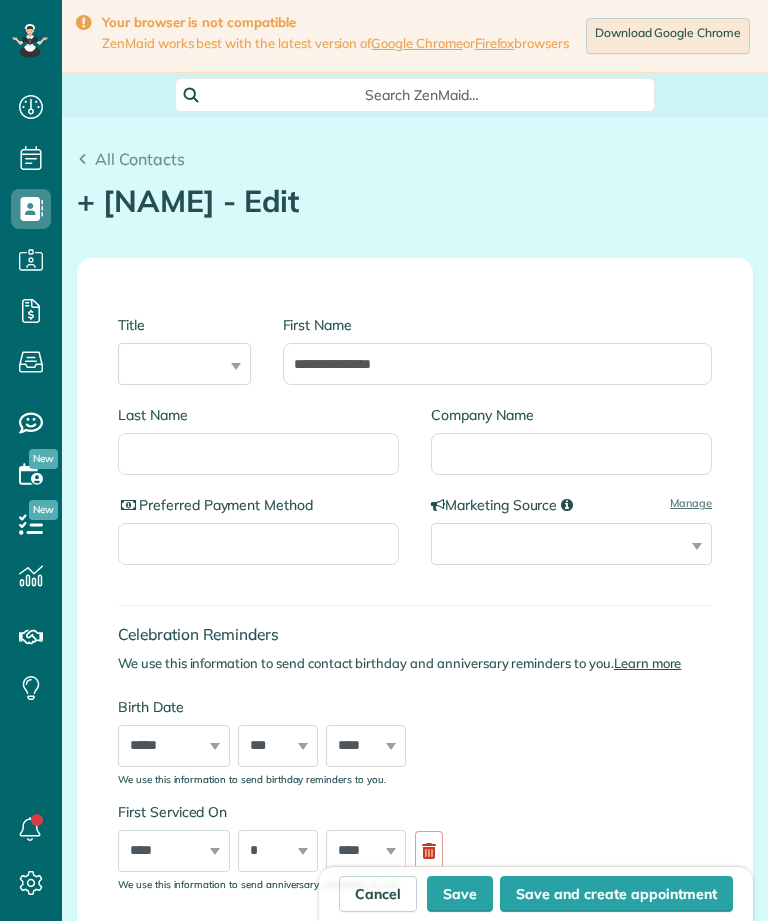 scroll, scrollTop: 0, scrollLeft: 0, axis: both 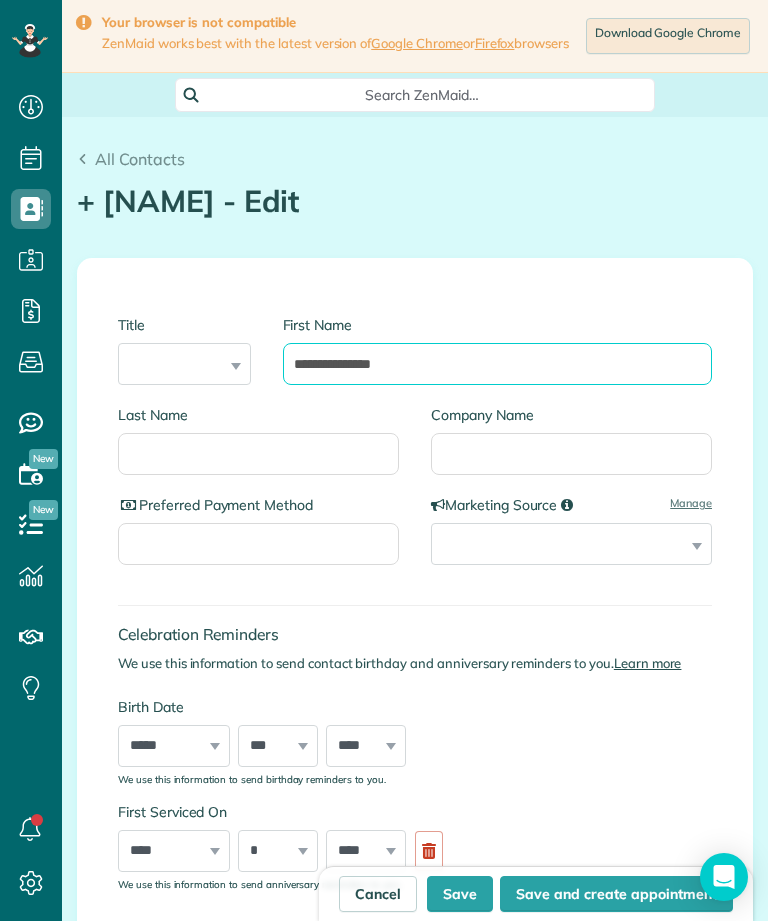 click on "**********" at bounding box center (498, 364) 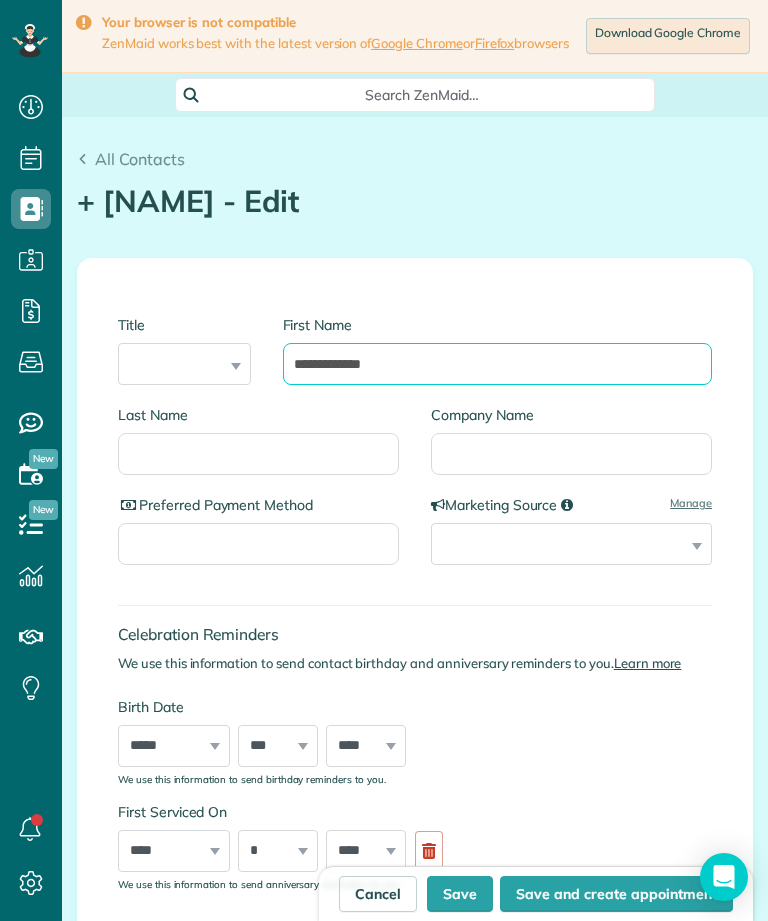 type on "**********" 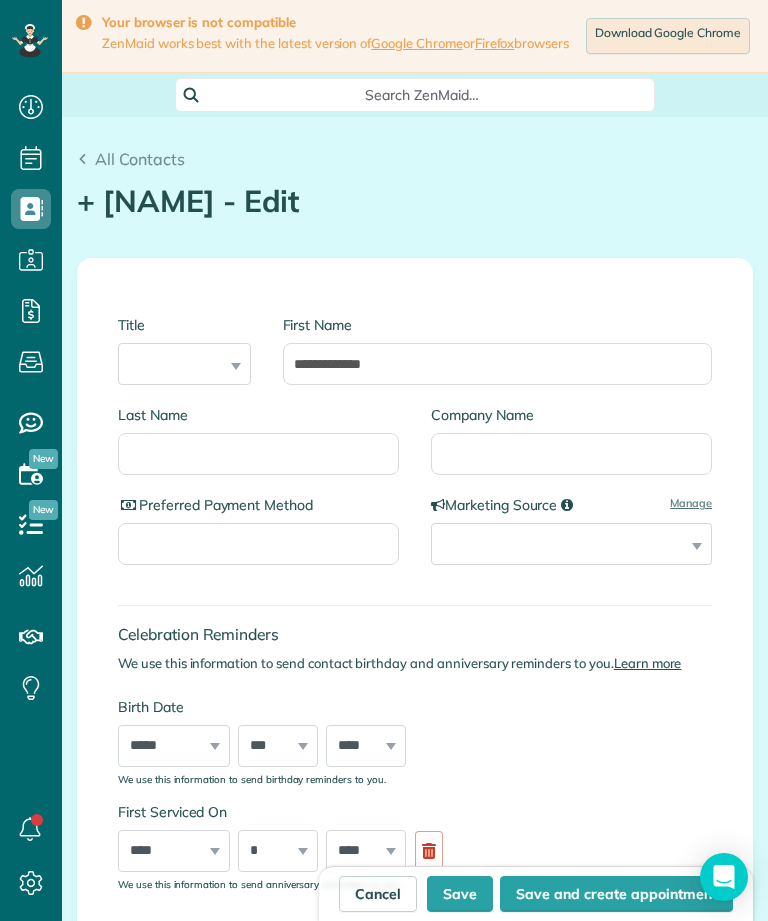 click on "Save" at bounding box center (460, 894) 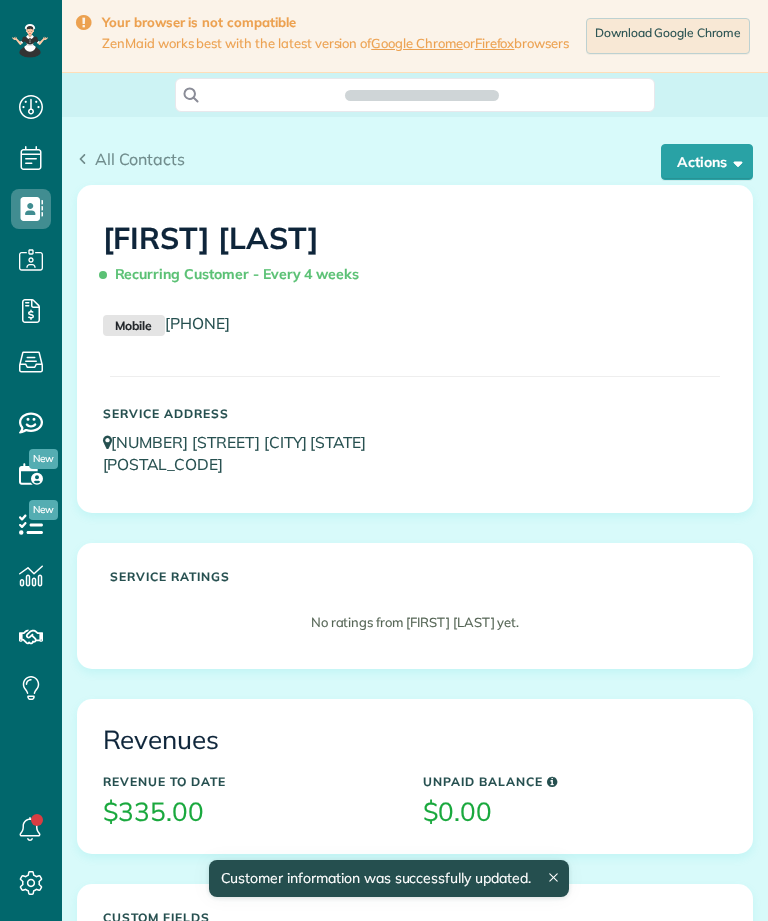 scroll, scrollTop: 0, scrollLeft: 0, axis: both 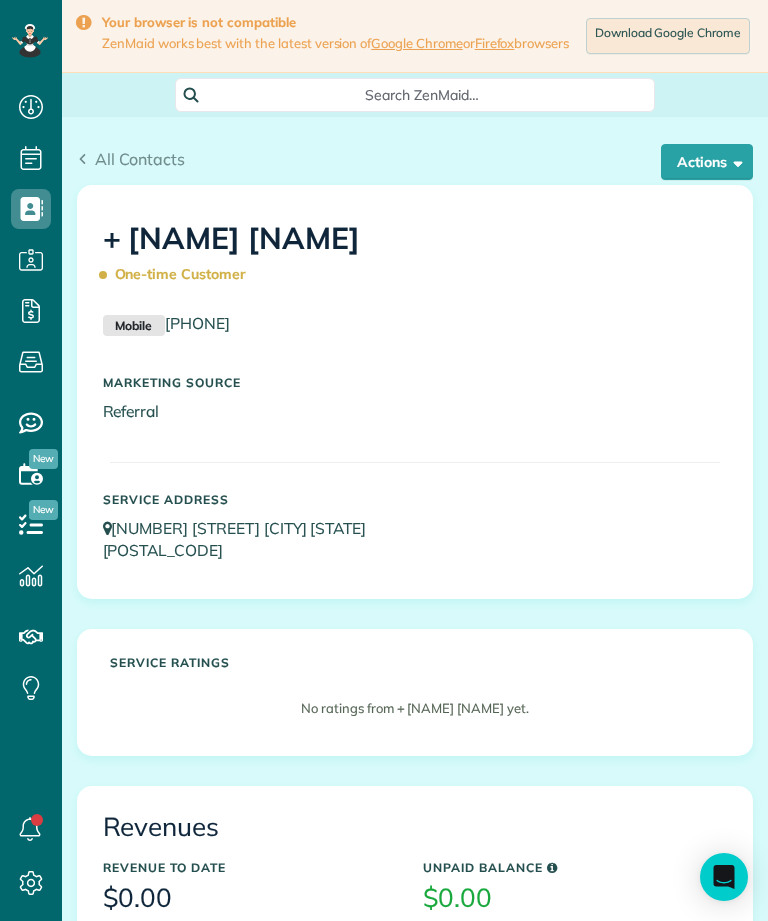 click on "Actions" at bounding box center (707, 162) 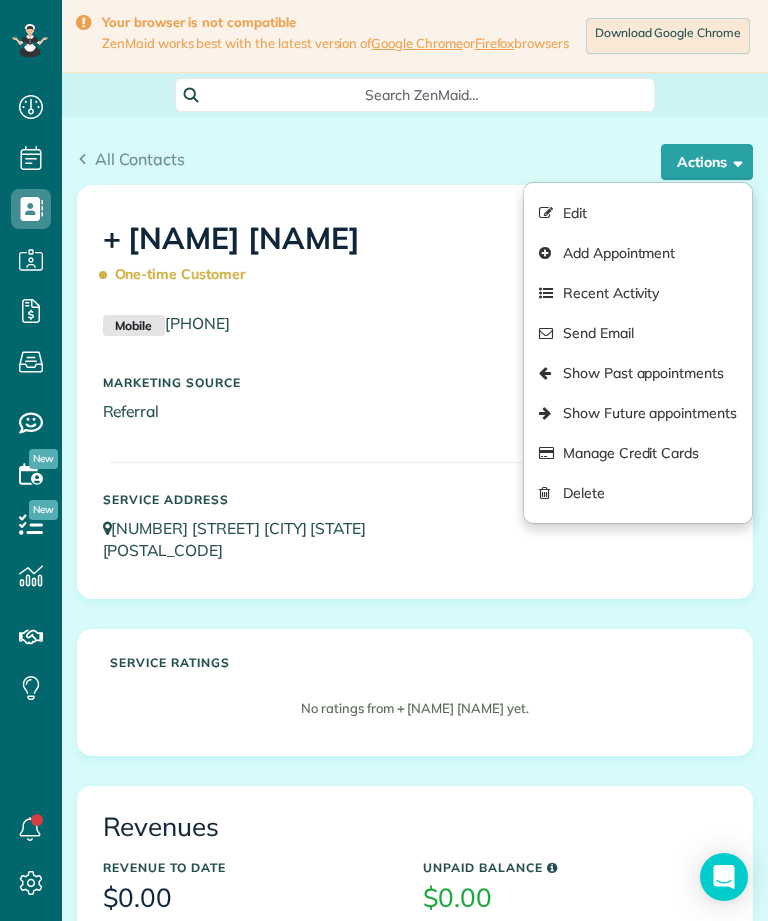 click on "Edit" at bounding box center [638, 213] 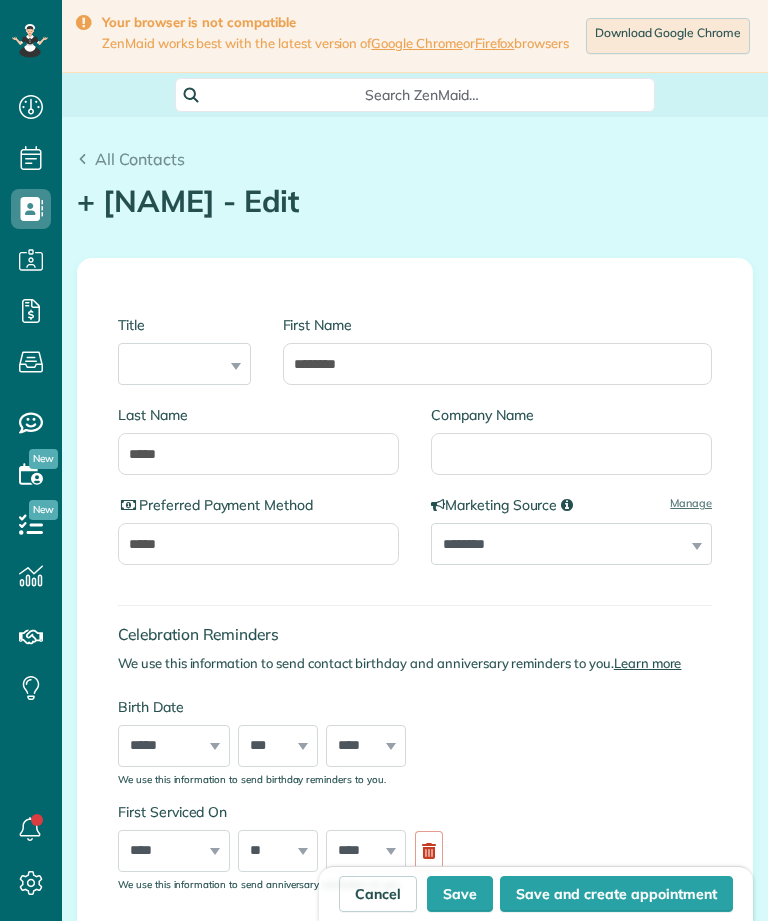 scroll, scrollTop: 0, scrollLeft: 0, axis: both 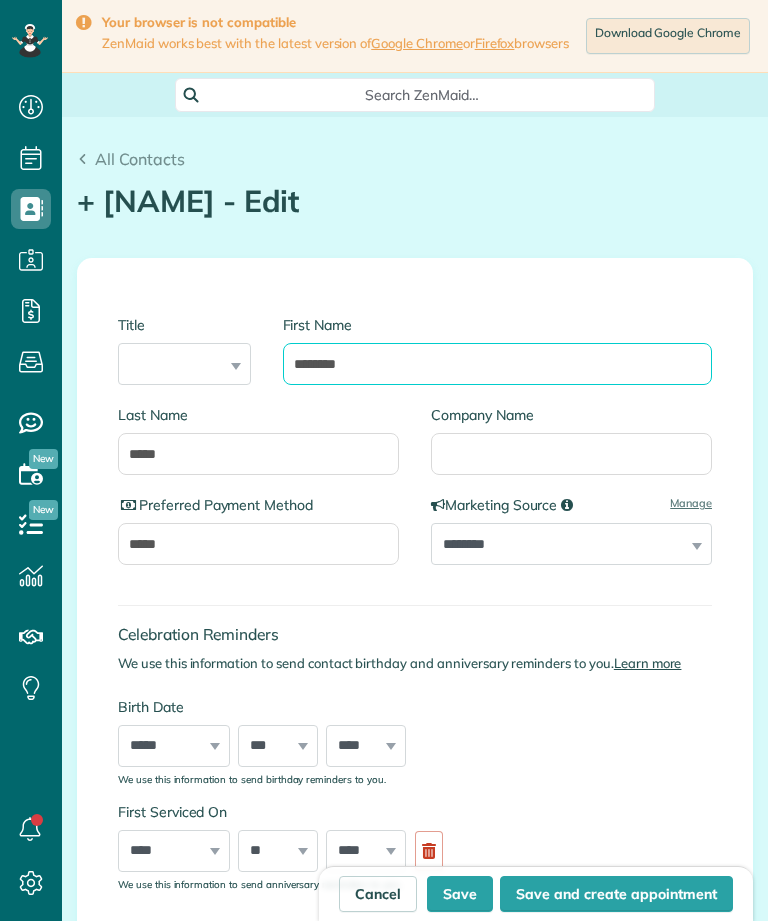 click on "********" at bounding box center [498, 364] 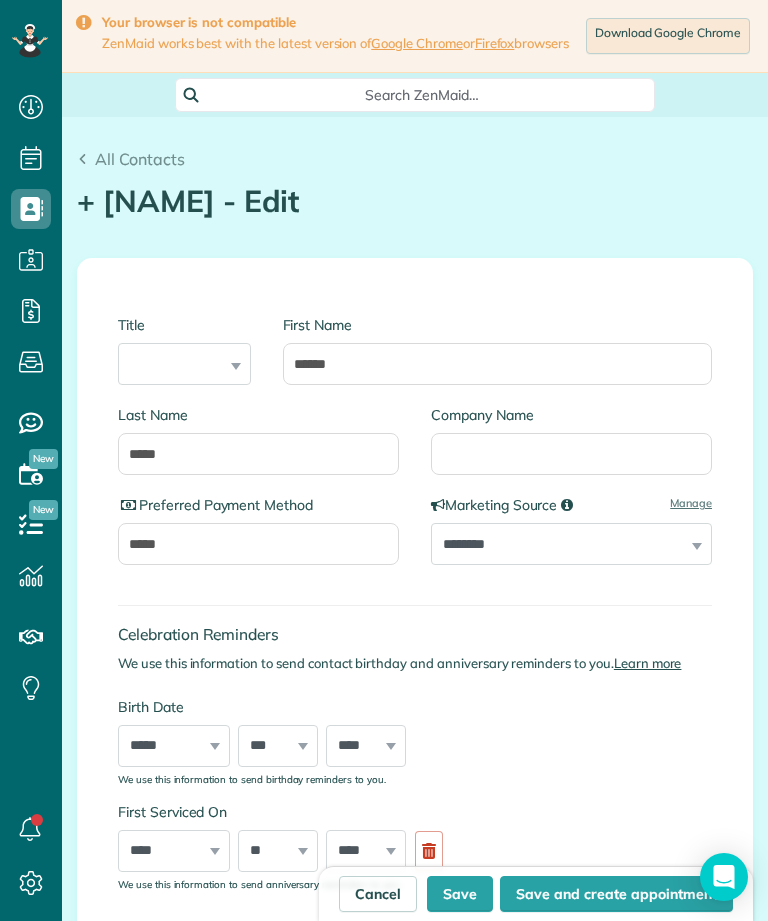 scroll, scrollTop: 0, scrollLeft: 0, axis: both 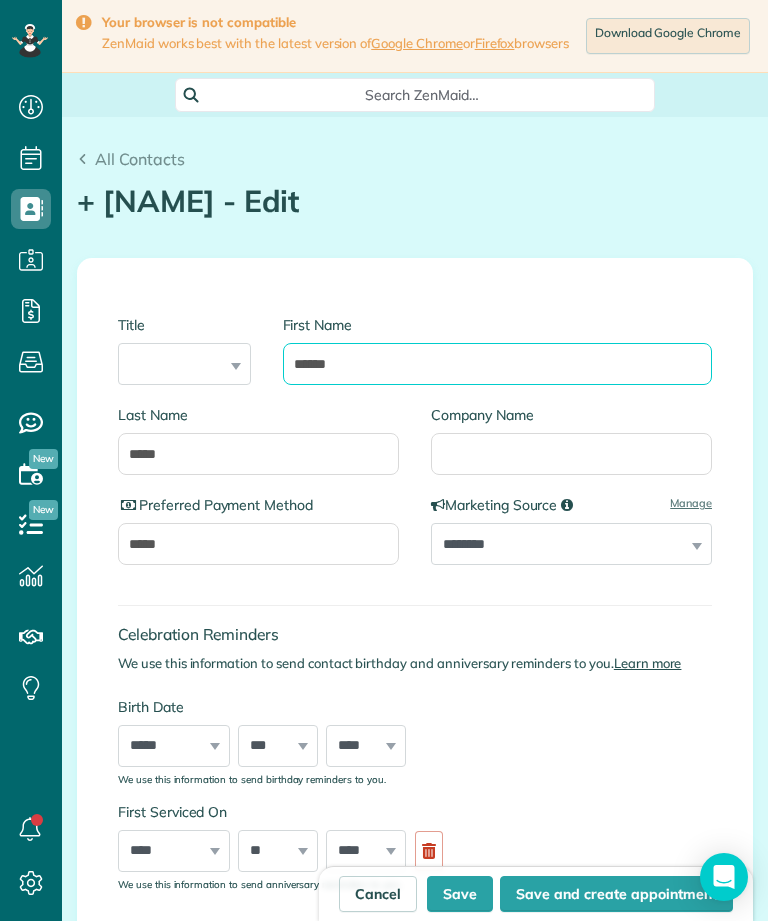 type on "******" 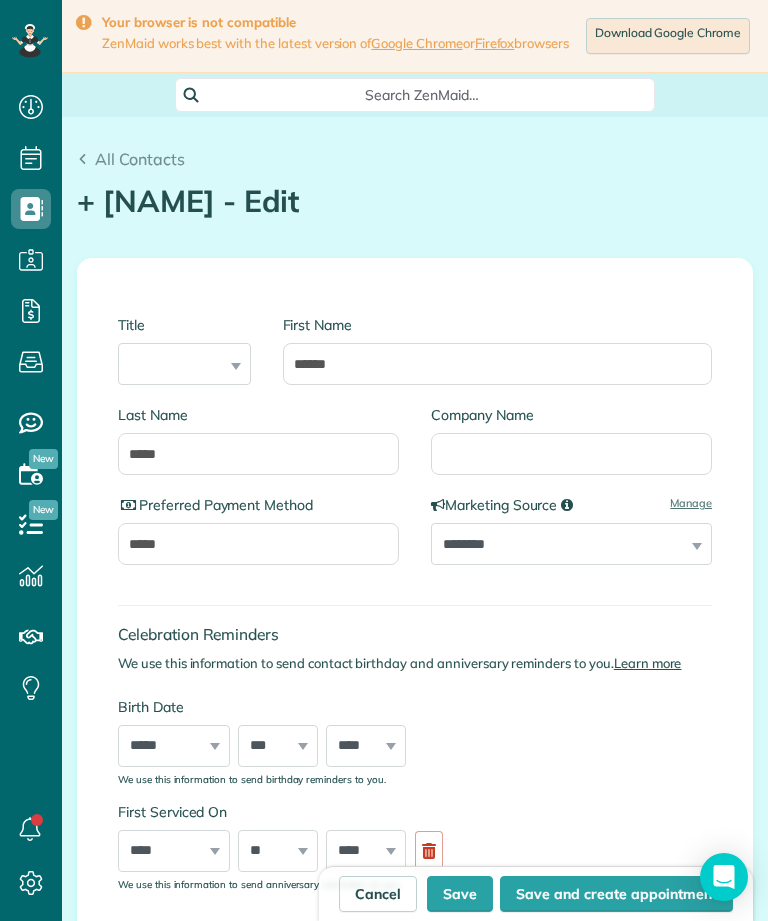 click on "Save" at bounding box center [460, 894] 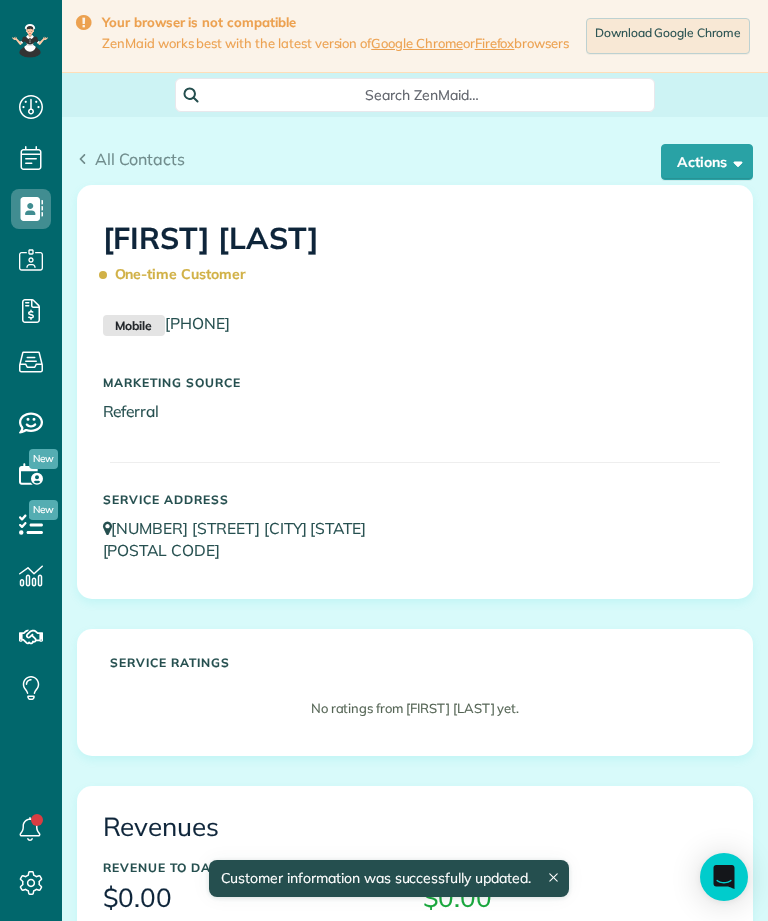 scroll, scrollTop: 0, scrollLeft: 0, axis: both 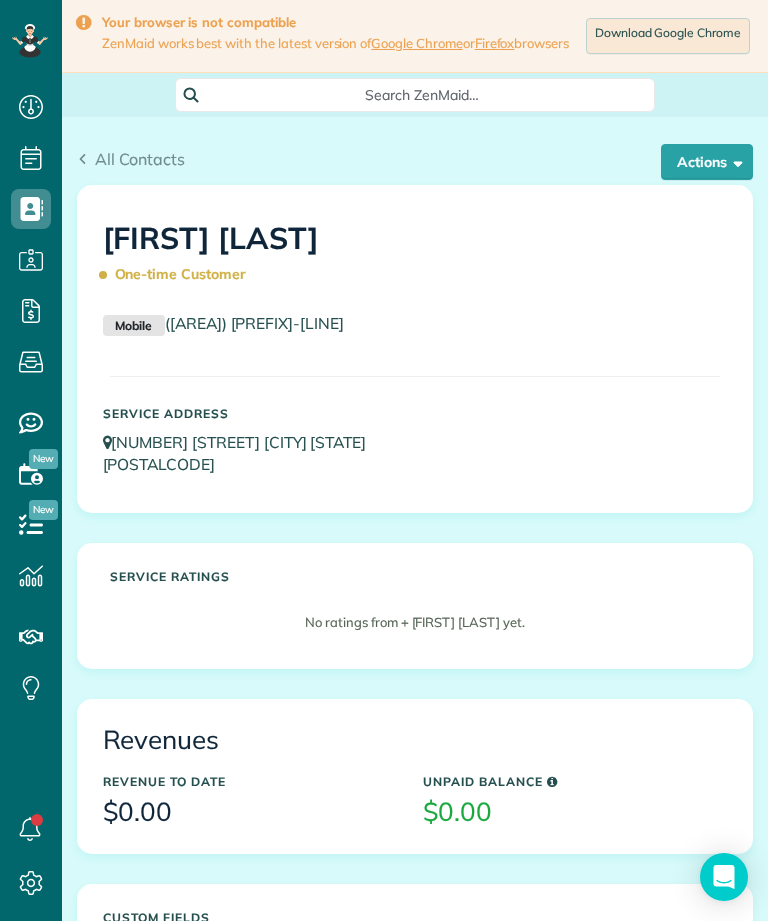 click on "Actions" at bounding box center [707, 162] 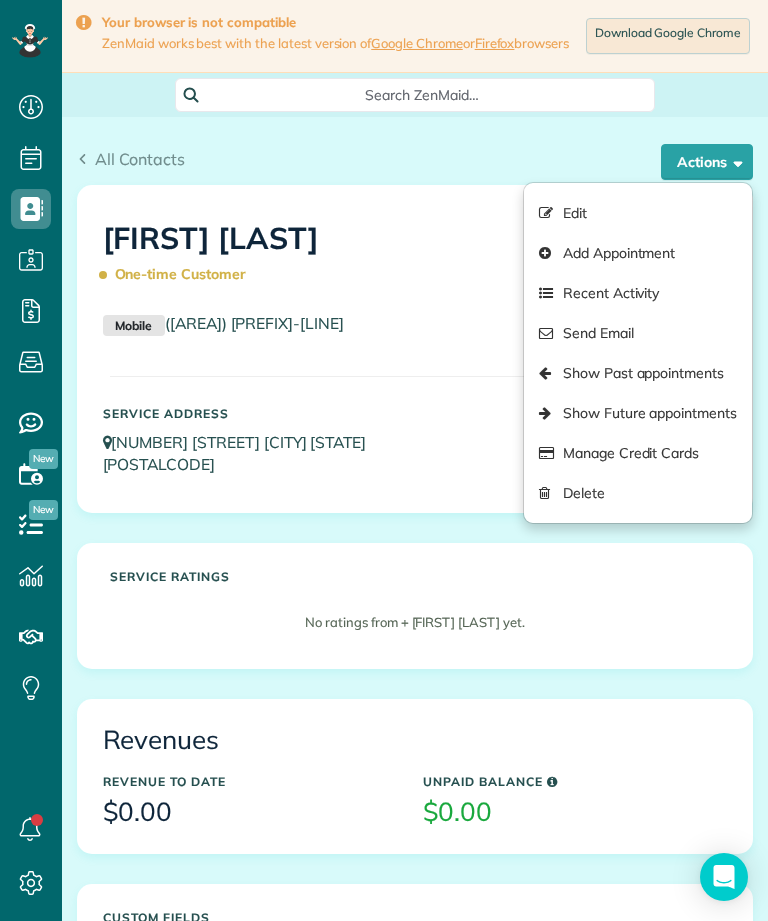 click on "Edit" at bounding box center [638, 213] 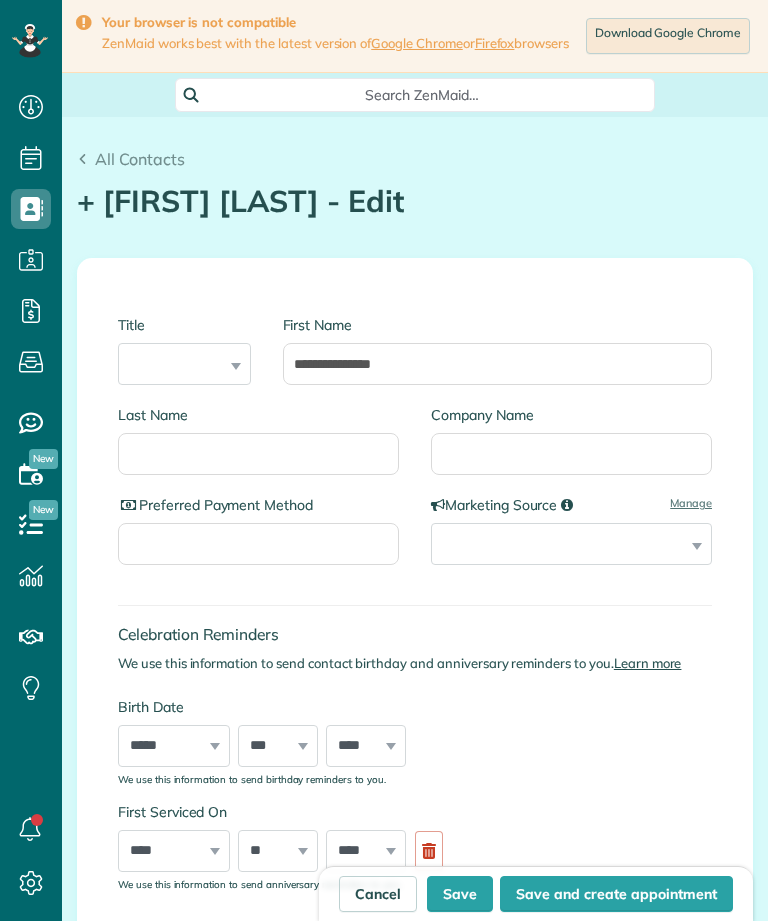 type on "**********" 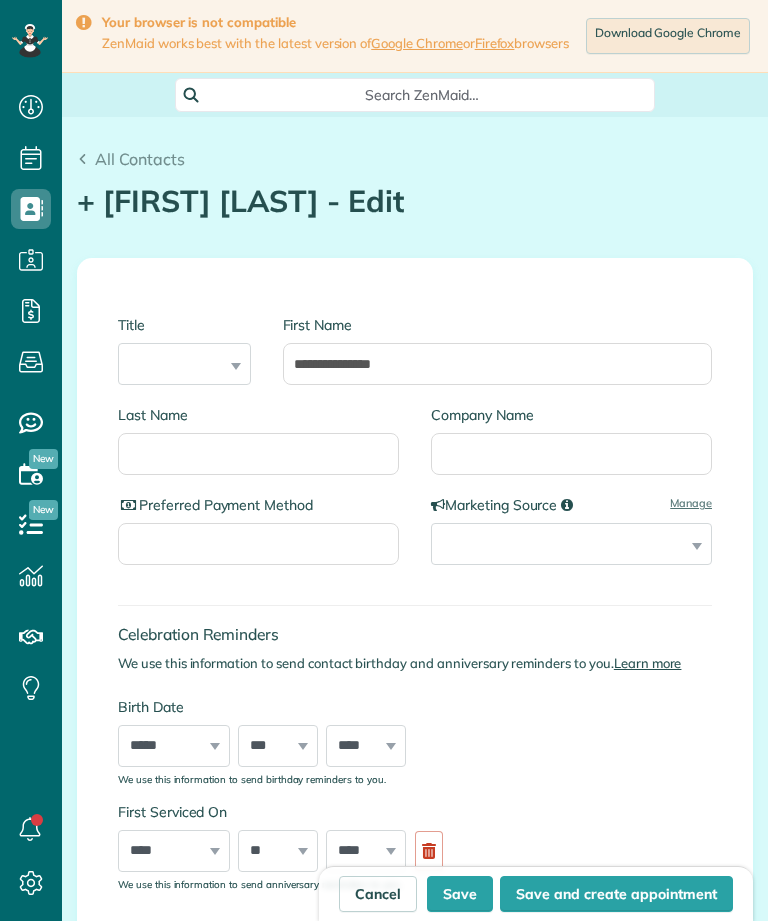 scroll, scrollTop: 0, scrollLeft: 0, axis: both 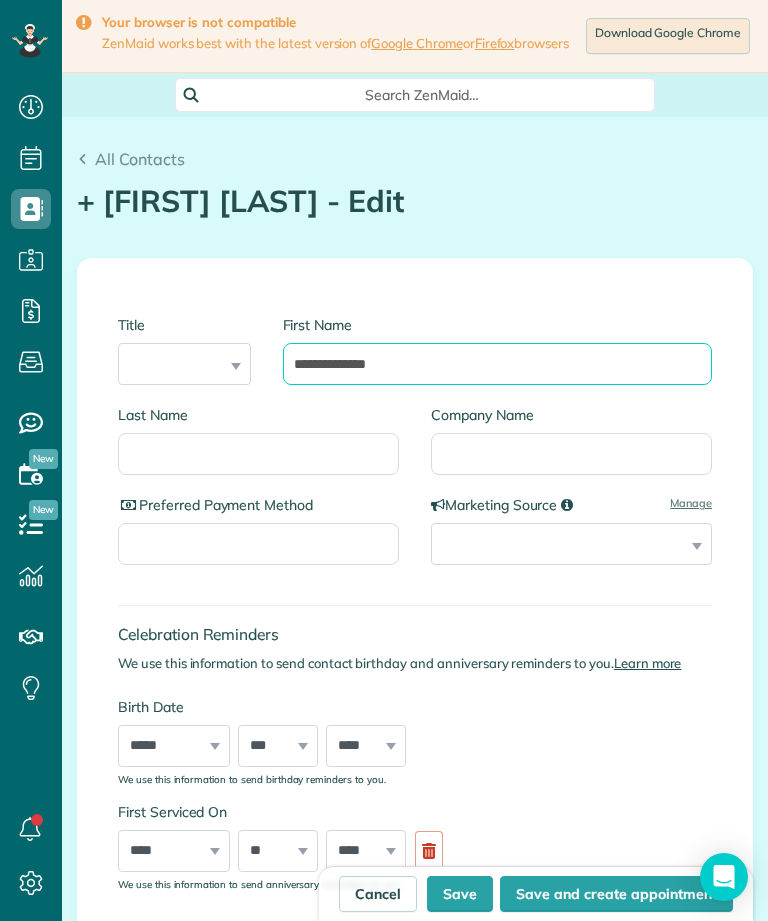 type on "**********" 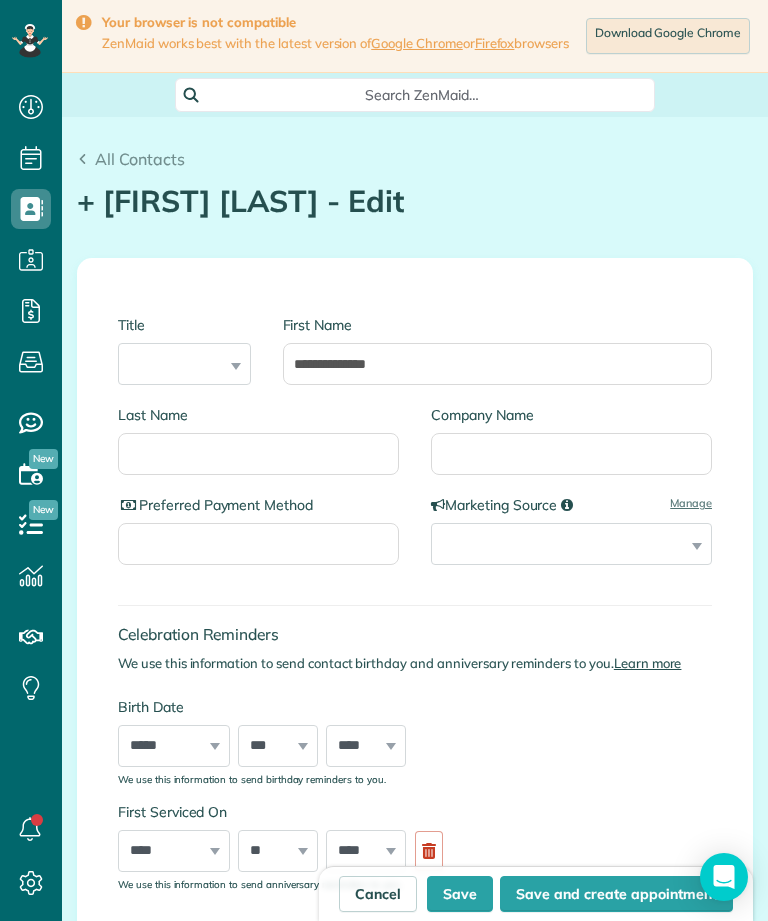 click on "Save" at bounding box center [460, 894] 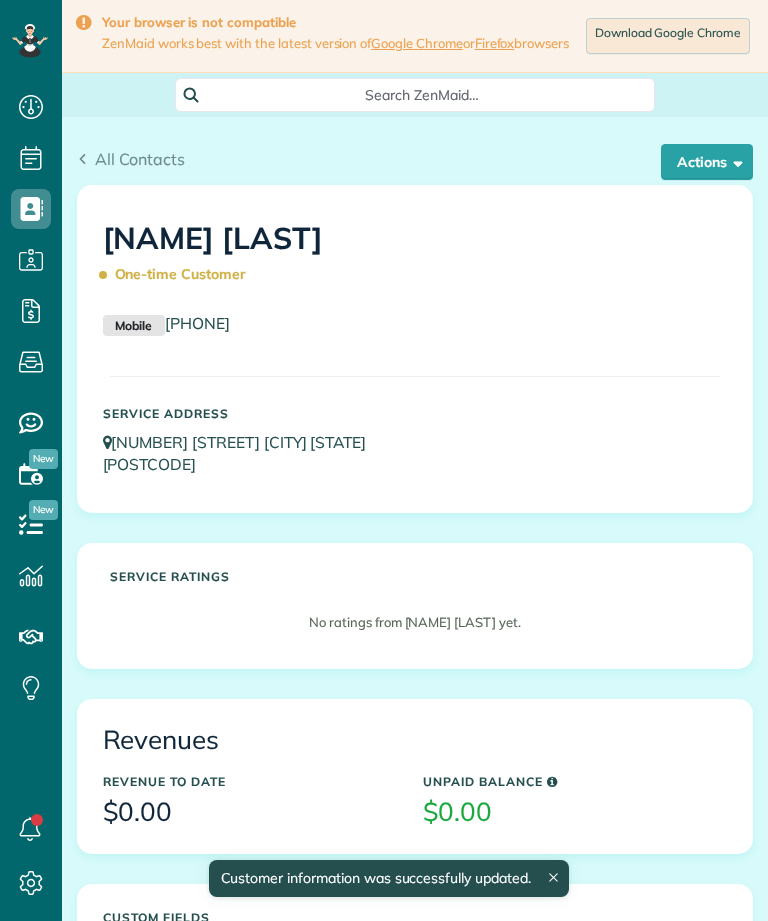 scroll, scrollTop: 0, scrollLeft: 0, axis: both 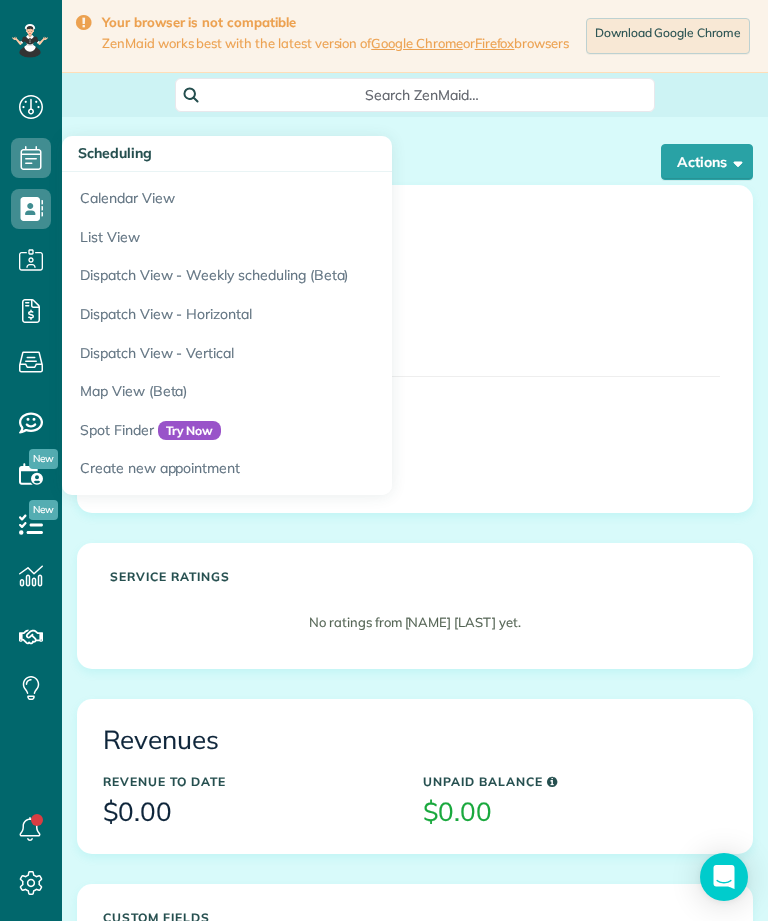 click on "Calendar View" at bounding box center (312, 195) 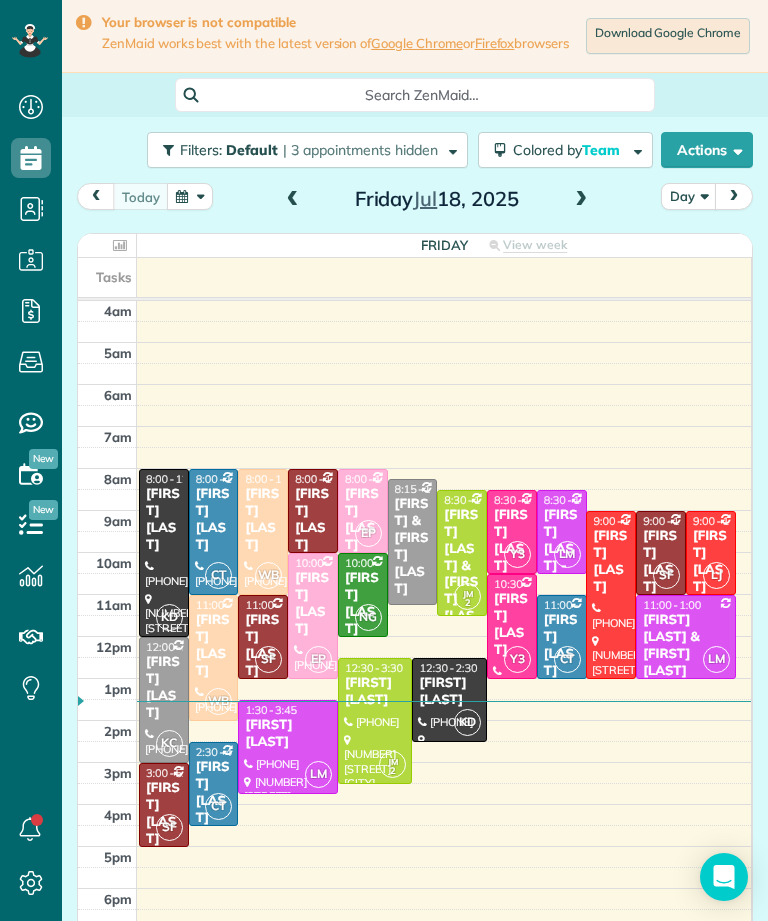scroll, scrollTop: 0, scrollLeft: 0, axis: both 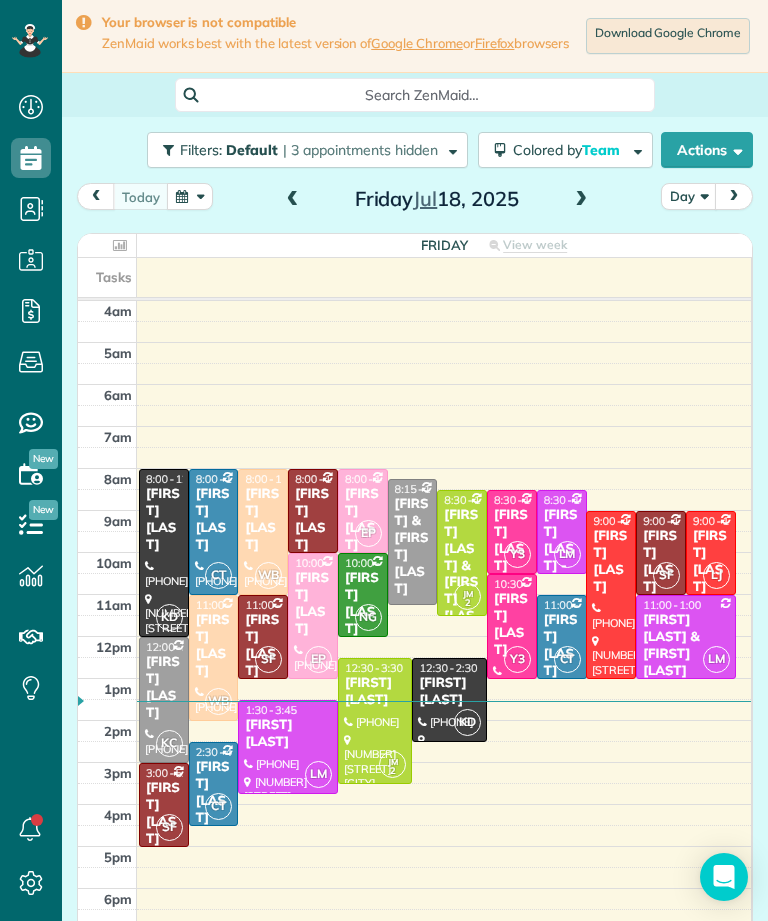 click at bounding box center [581, 200] 